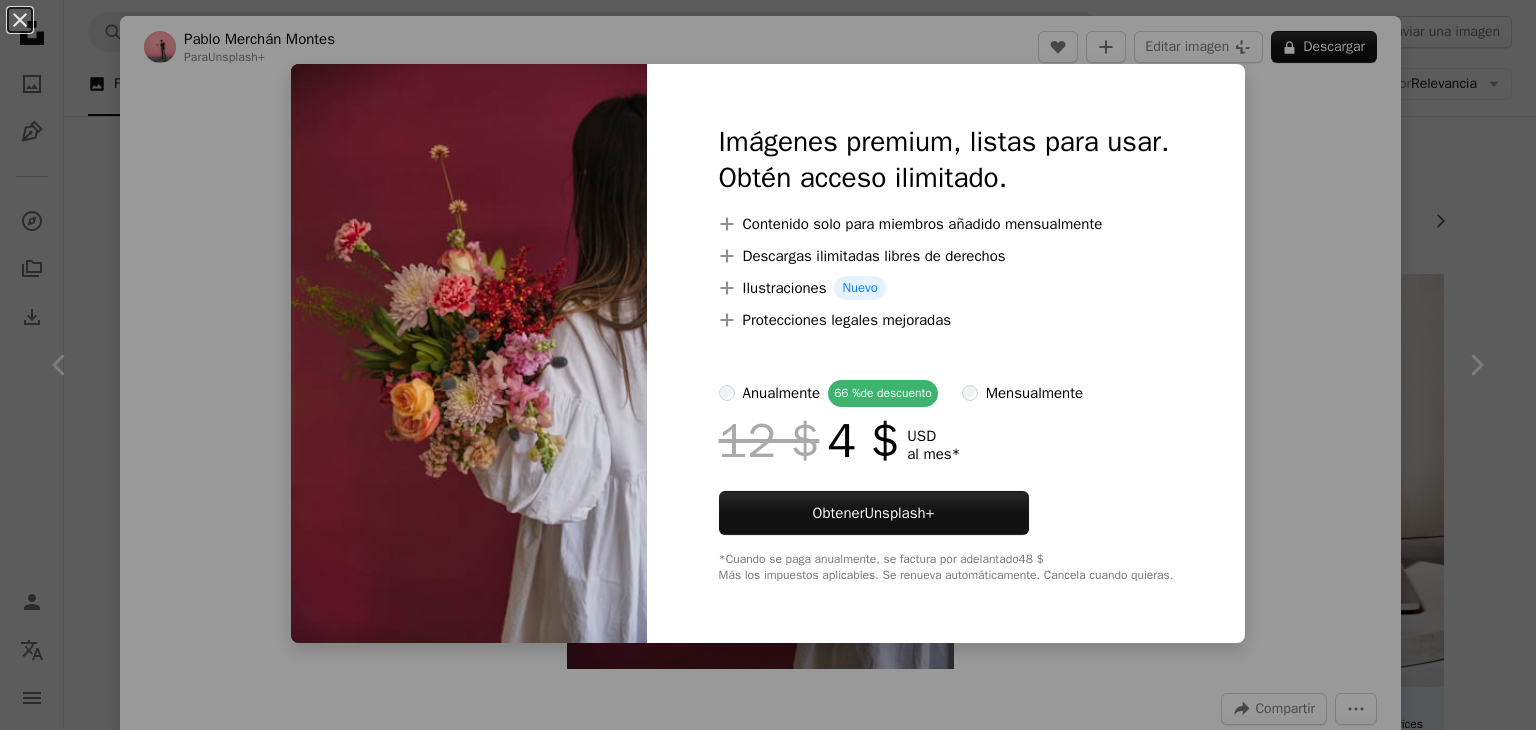 scroll, scrollTop: 862, scrollLeft: 0, axis: vertical 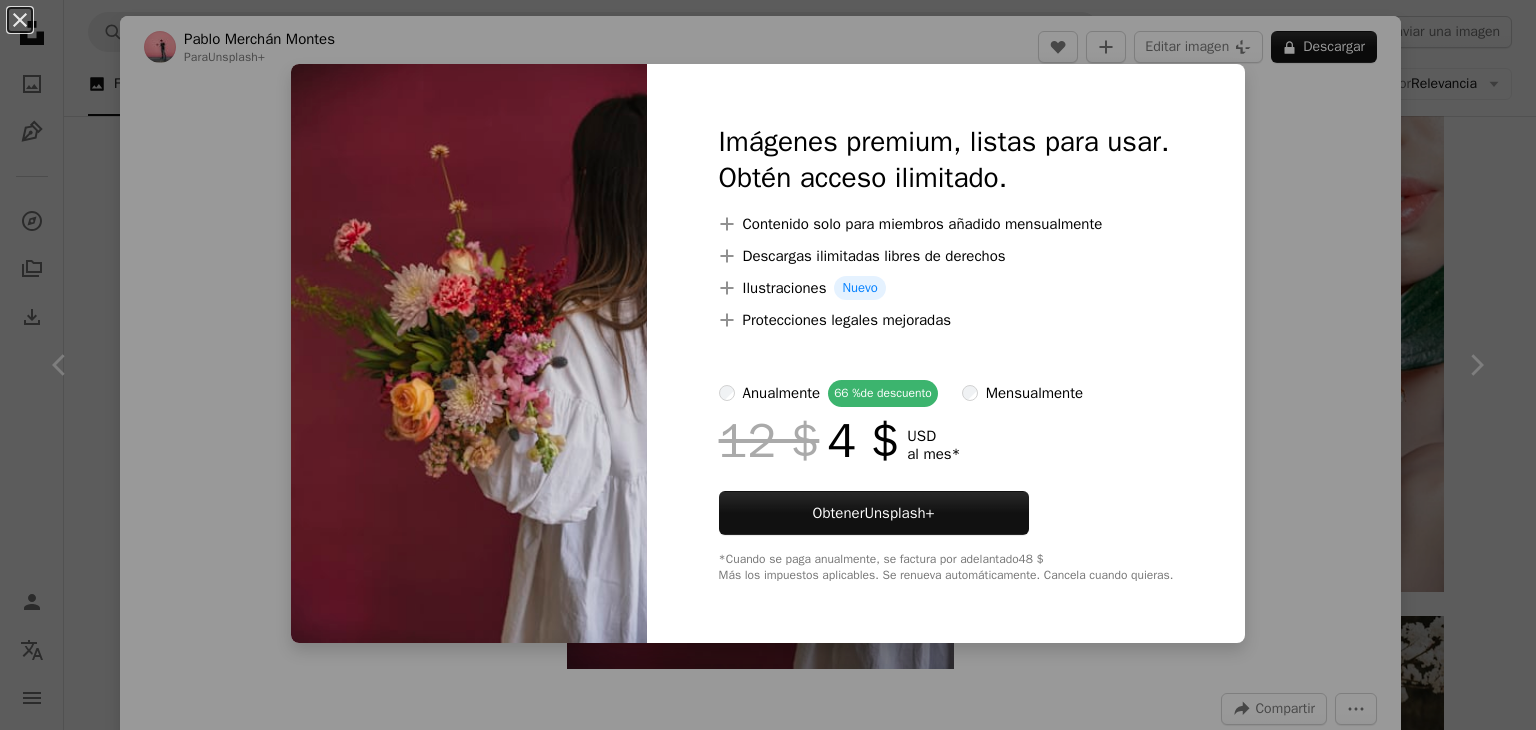 click on "An X shape Imágenes premium, listas para usar. Obtén acceso ilimitado. A plus sign Contenido solo para miembros añadido mensualmente A plus sign Descargas ilimitadas libres de derechos A plus sign Ilustraciones  Nuevo A plus sign Protecciones legales mejoradas anualmente 66 %  de descuento mensualmente 12 $   4 $ USD al mes * Obtener  Unsplash+ *Cuando se paga anualmente, se factura por adelantado  48 $ Más los impuestos aplicables. Se renueva automáticamente. Cancela cuando quieras." at bounding box center [768, 365] 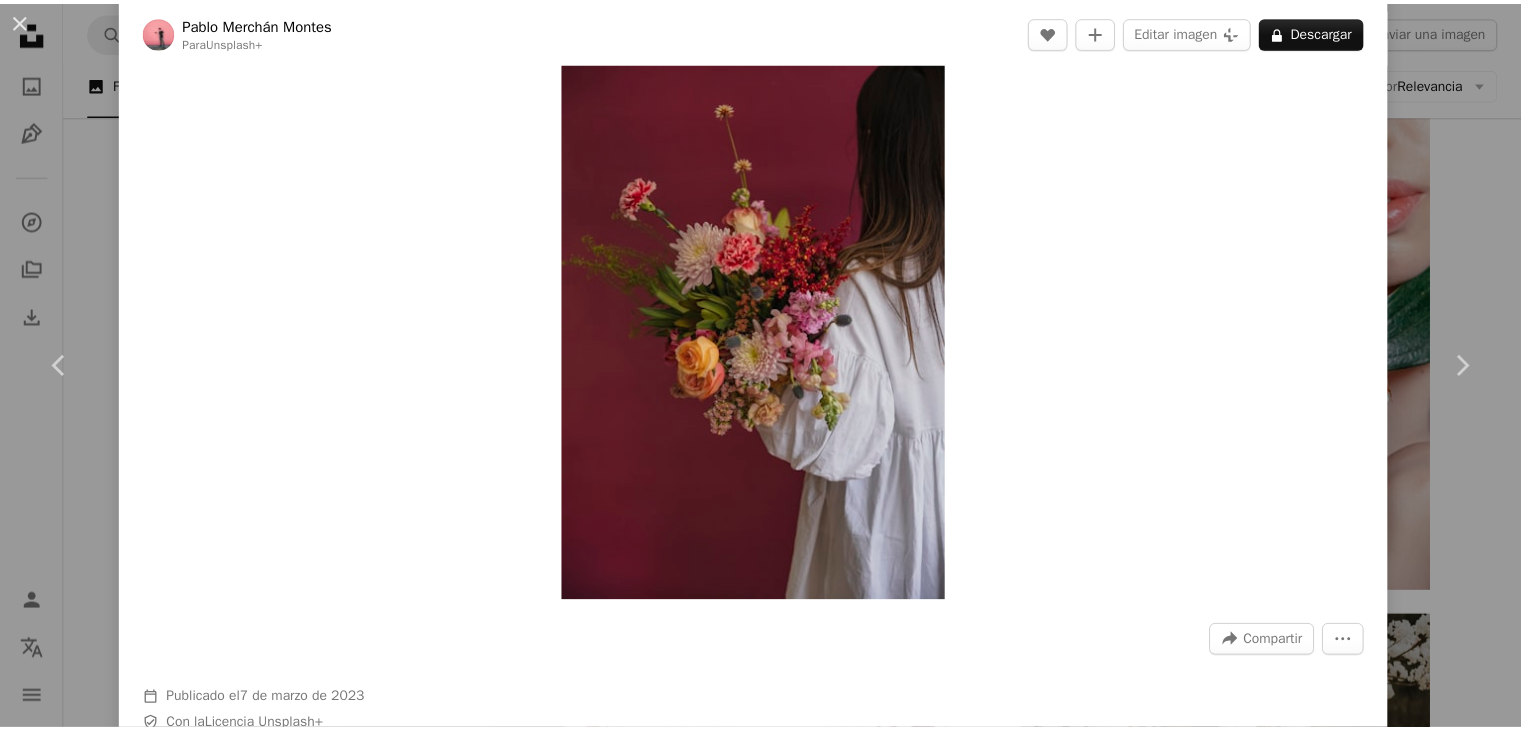scroll, scrollTop: 0, scrollLeft: 0, axis: both 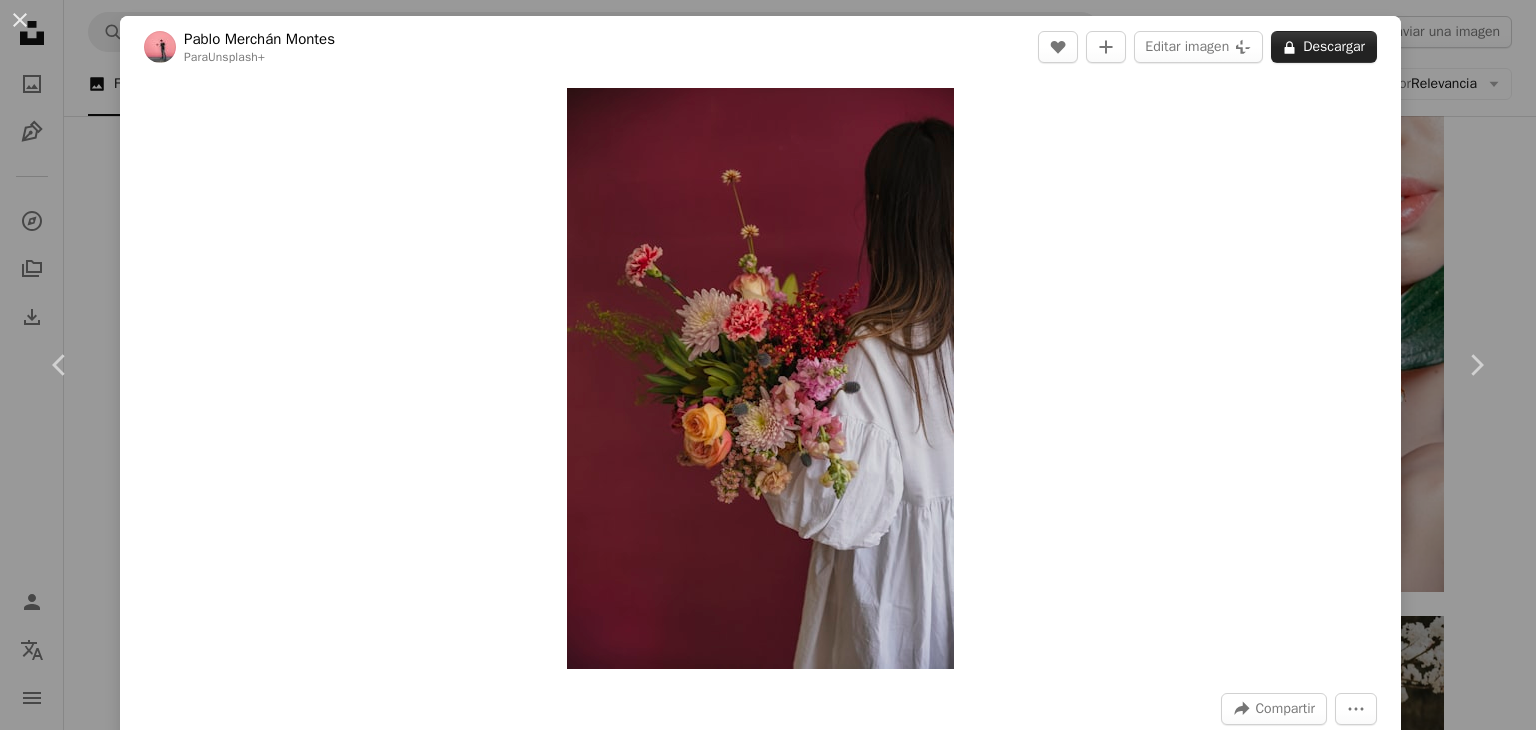 click 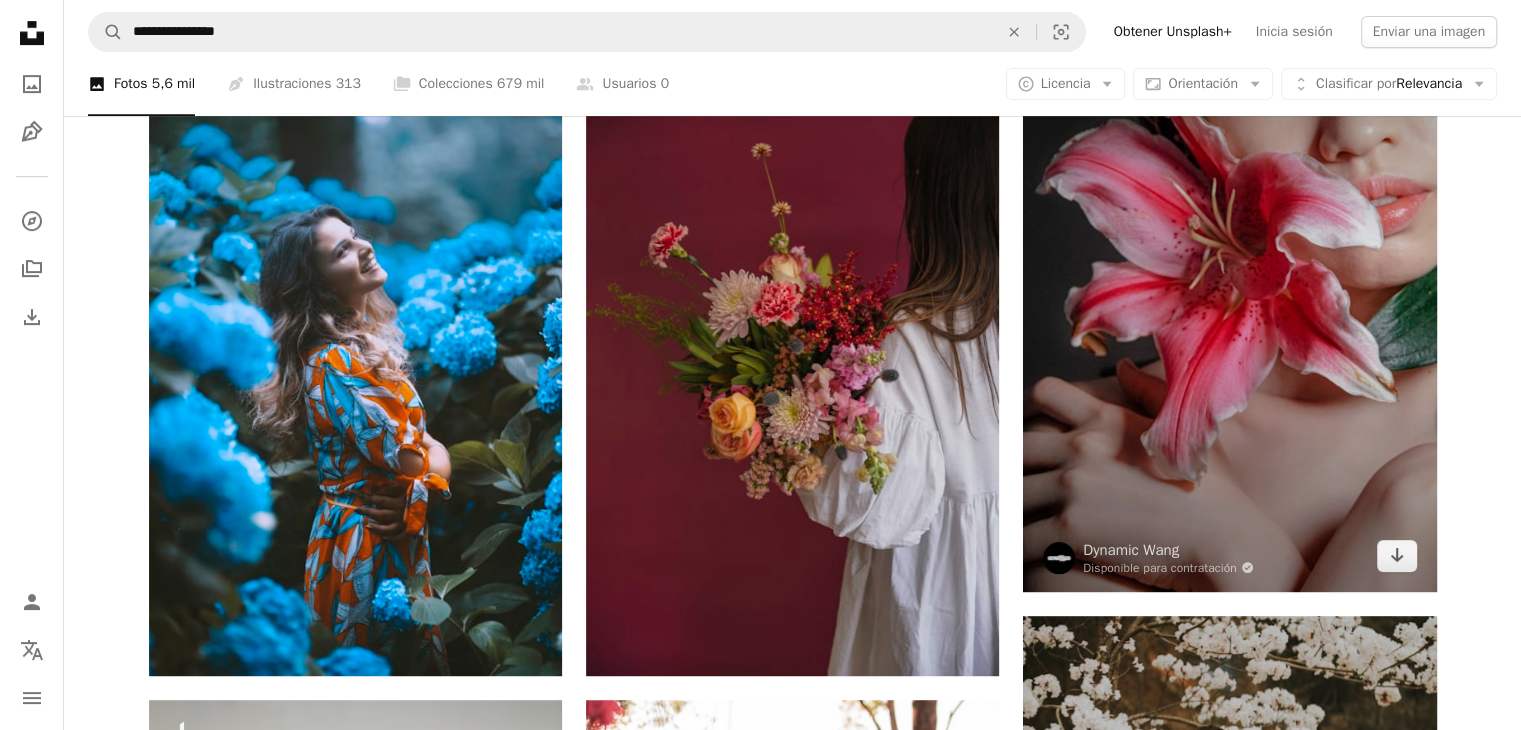 click at bounding box center (1229, 282) 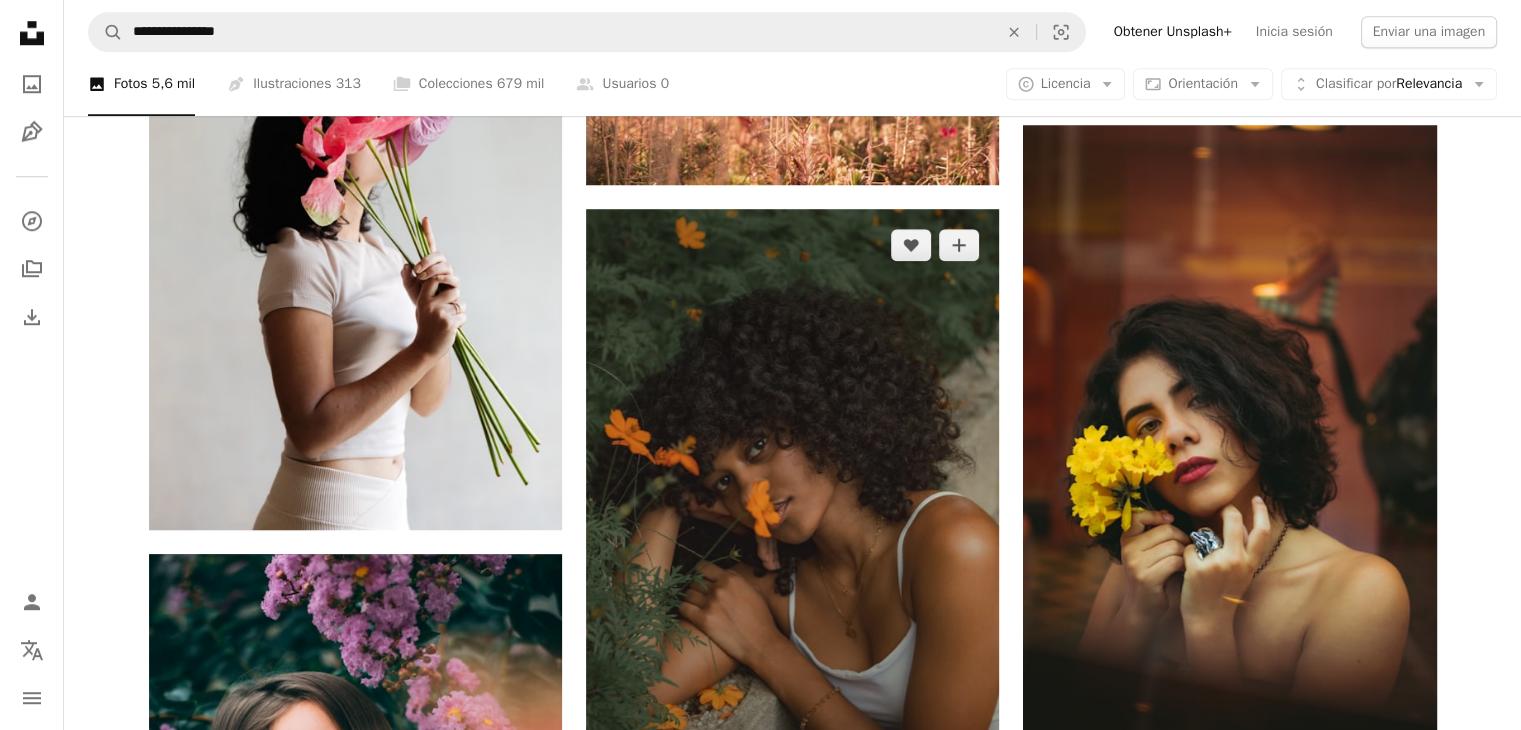 scroll, scrollTop: 1724, scrollLeft: 0, axis: vertical 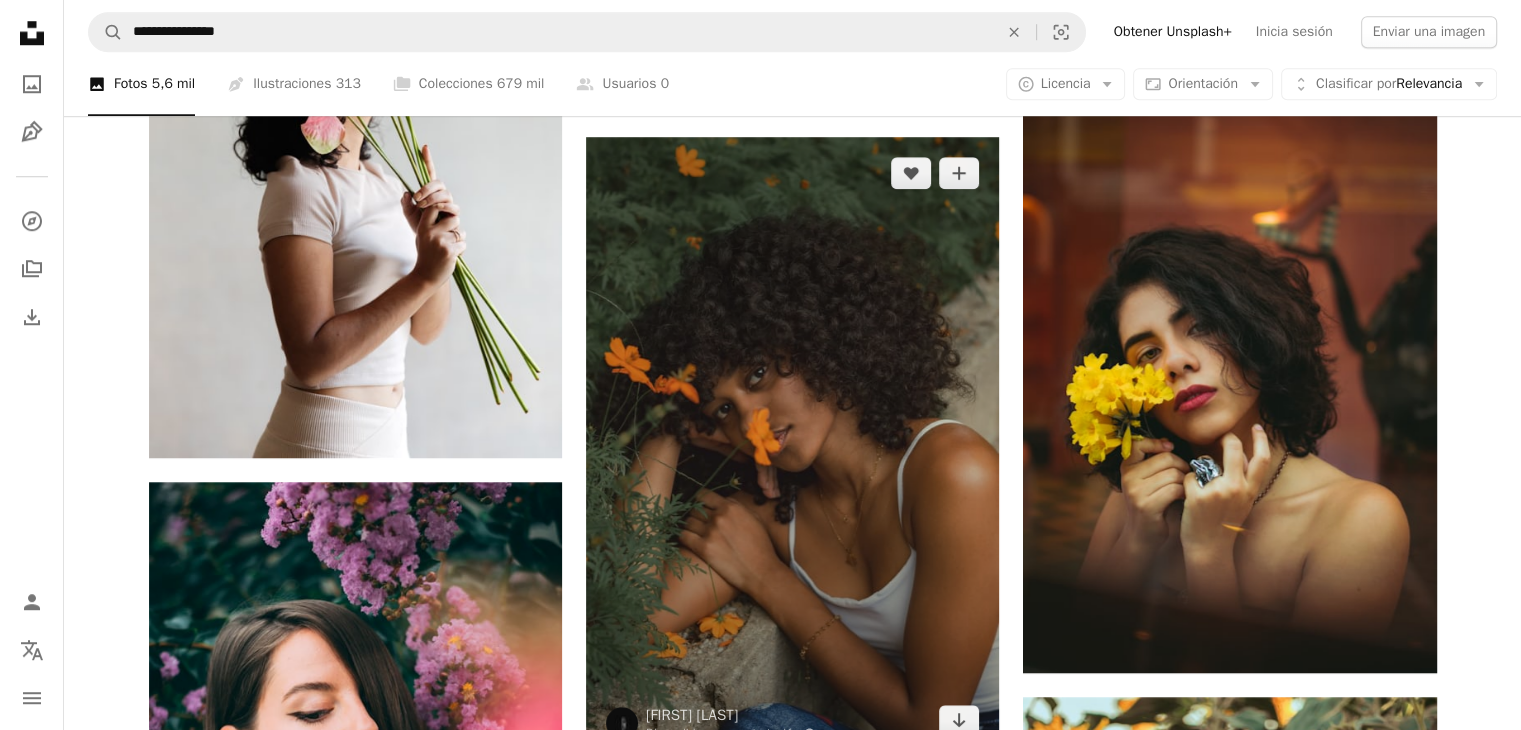 click at bounding box center [792, 447] 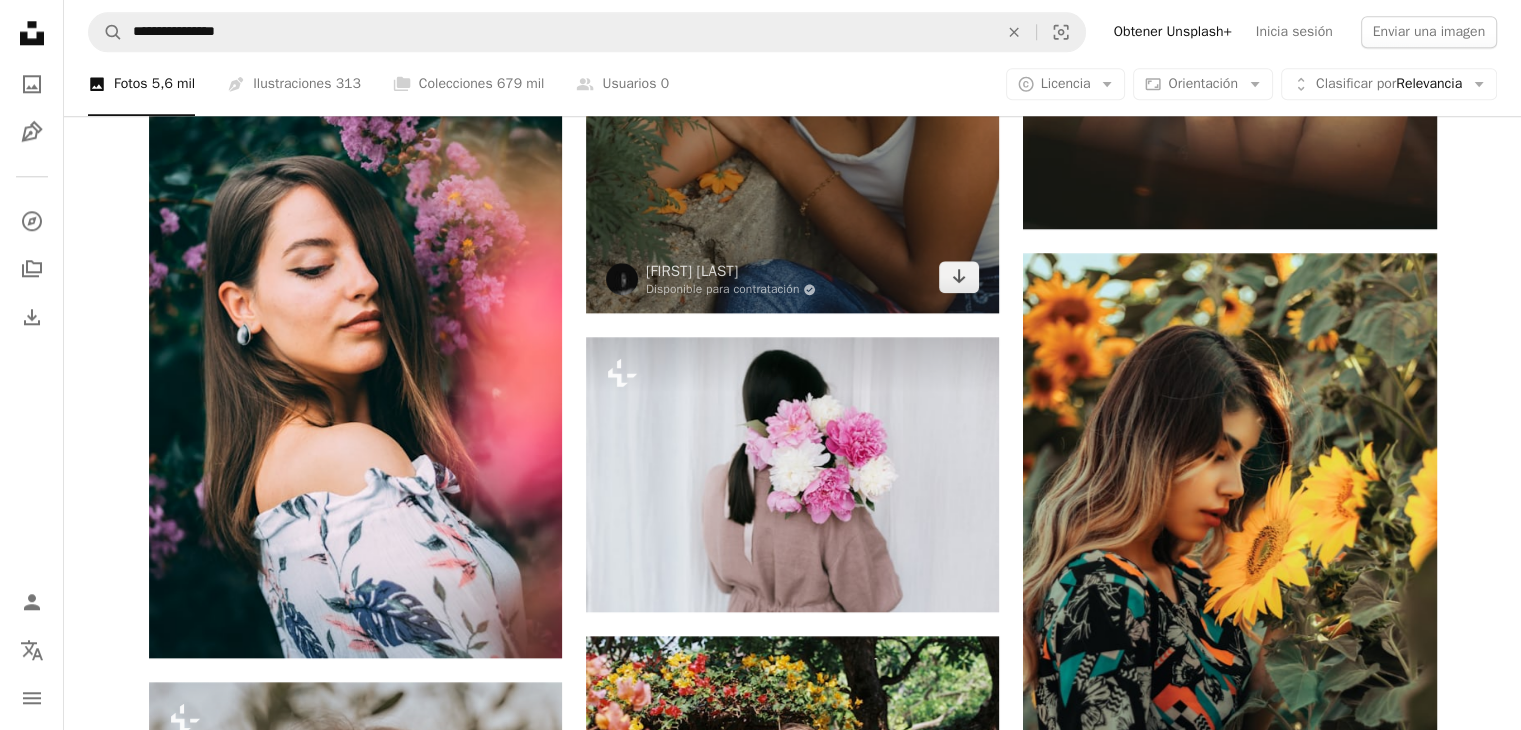 scroll, scrollTop: 2216, scrollLeft: 0, axis: vertical 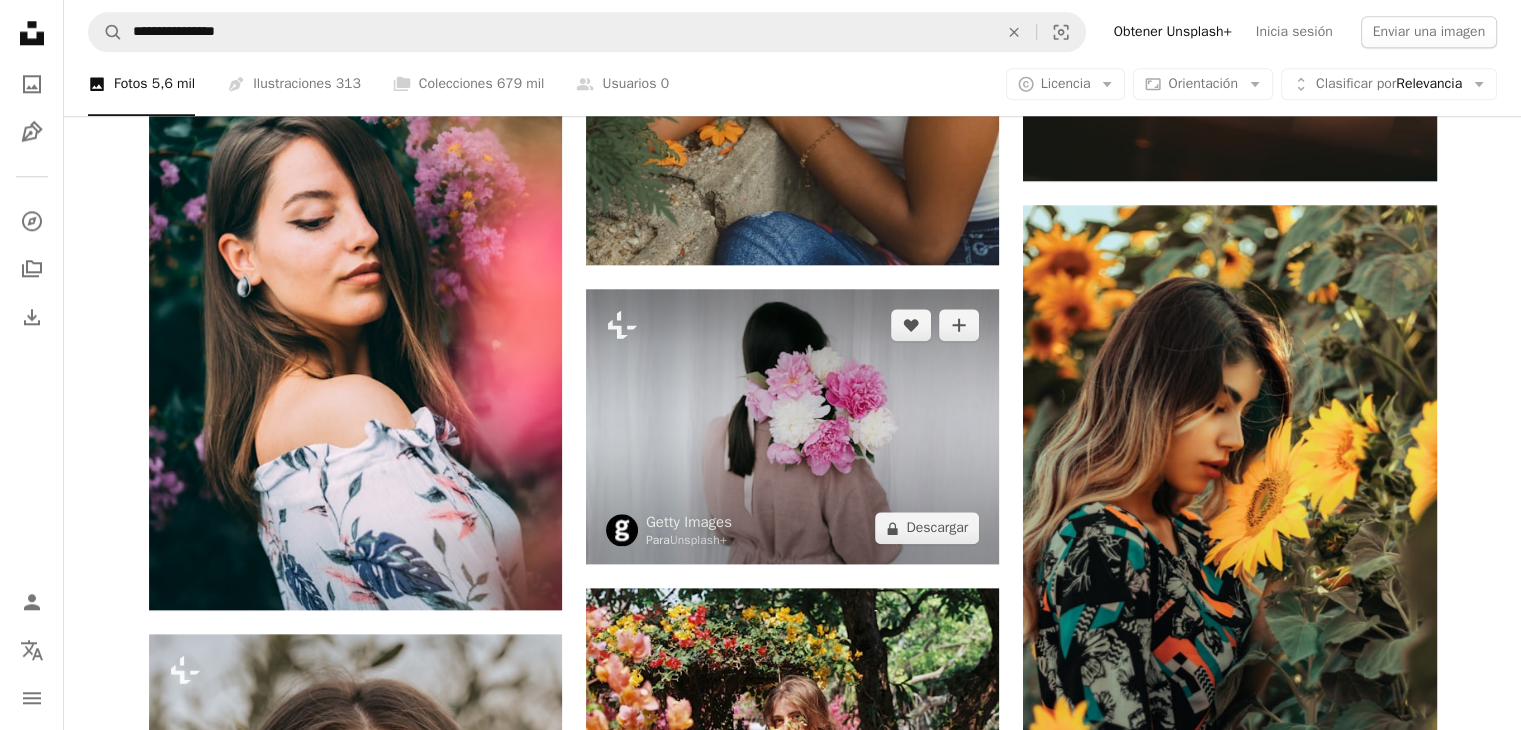click at bounding box center [792, 426] 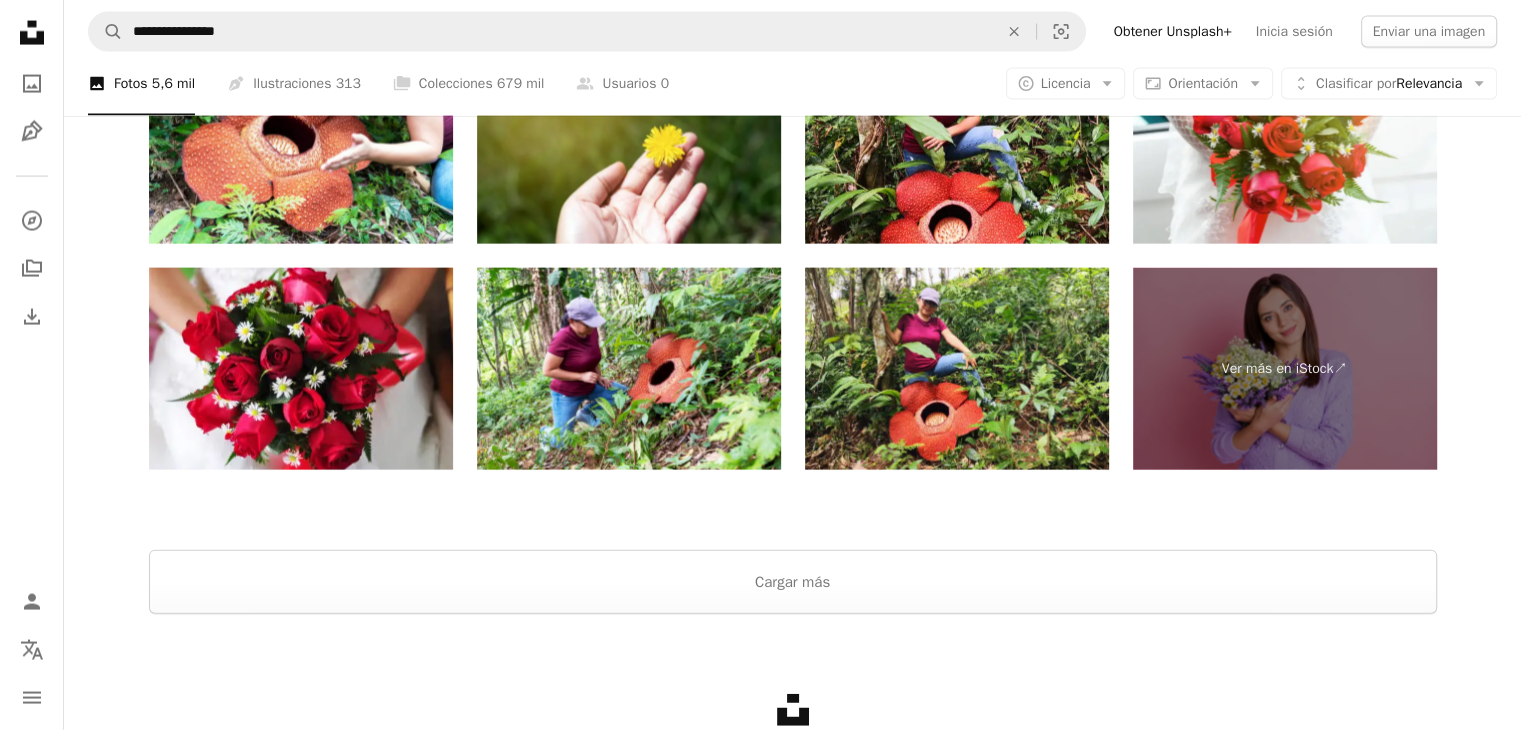 scroll, scrollTop: 4355, scrollLeft: 0, axis: vertical 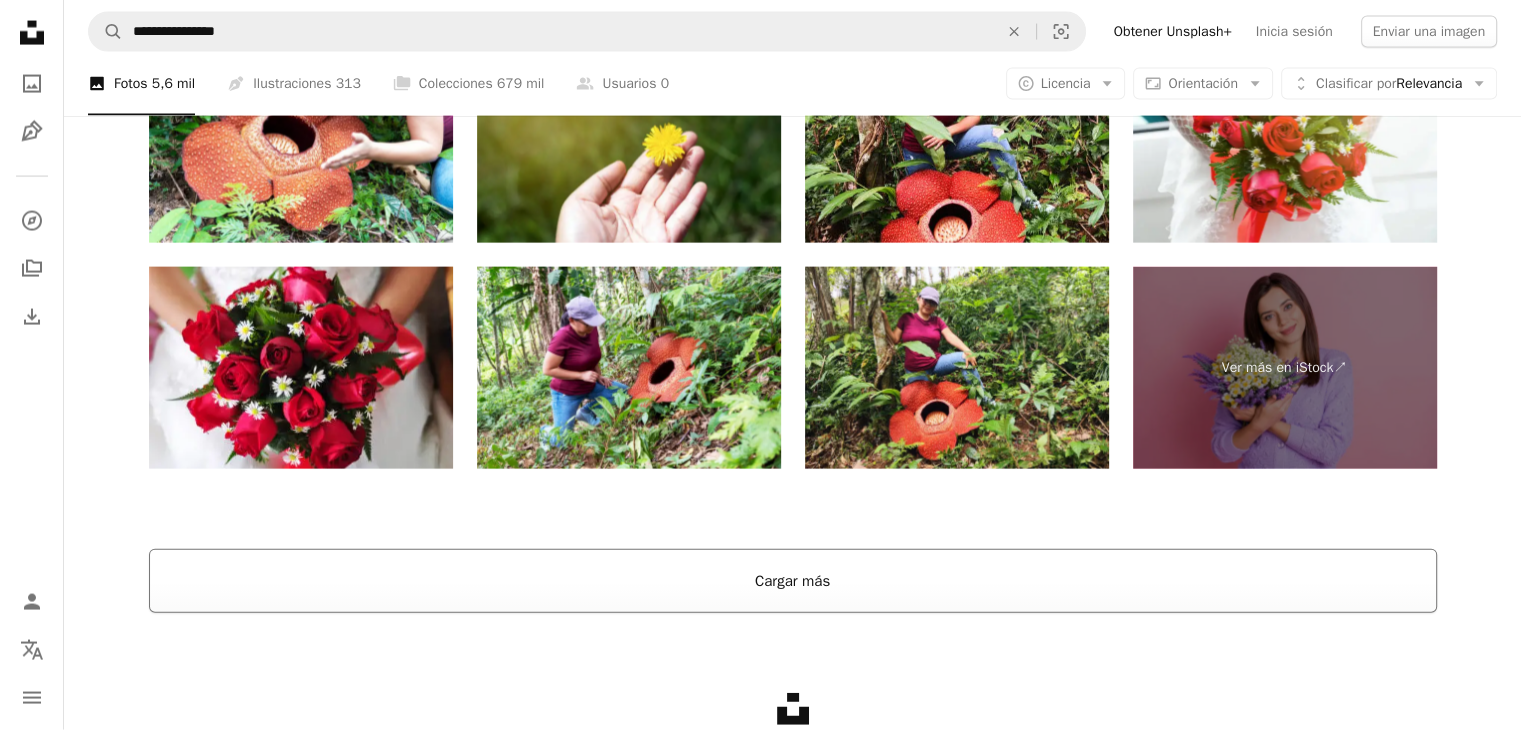 click on "Cargar más" at bounding box center (793, 581) 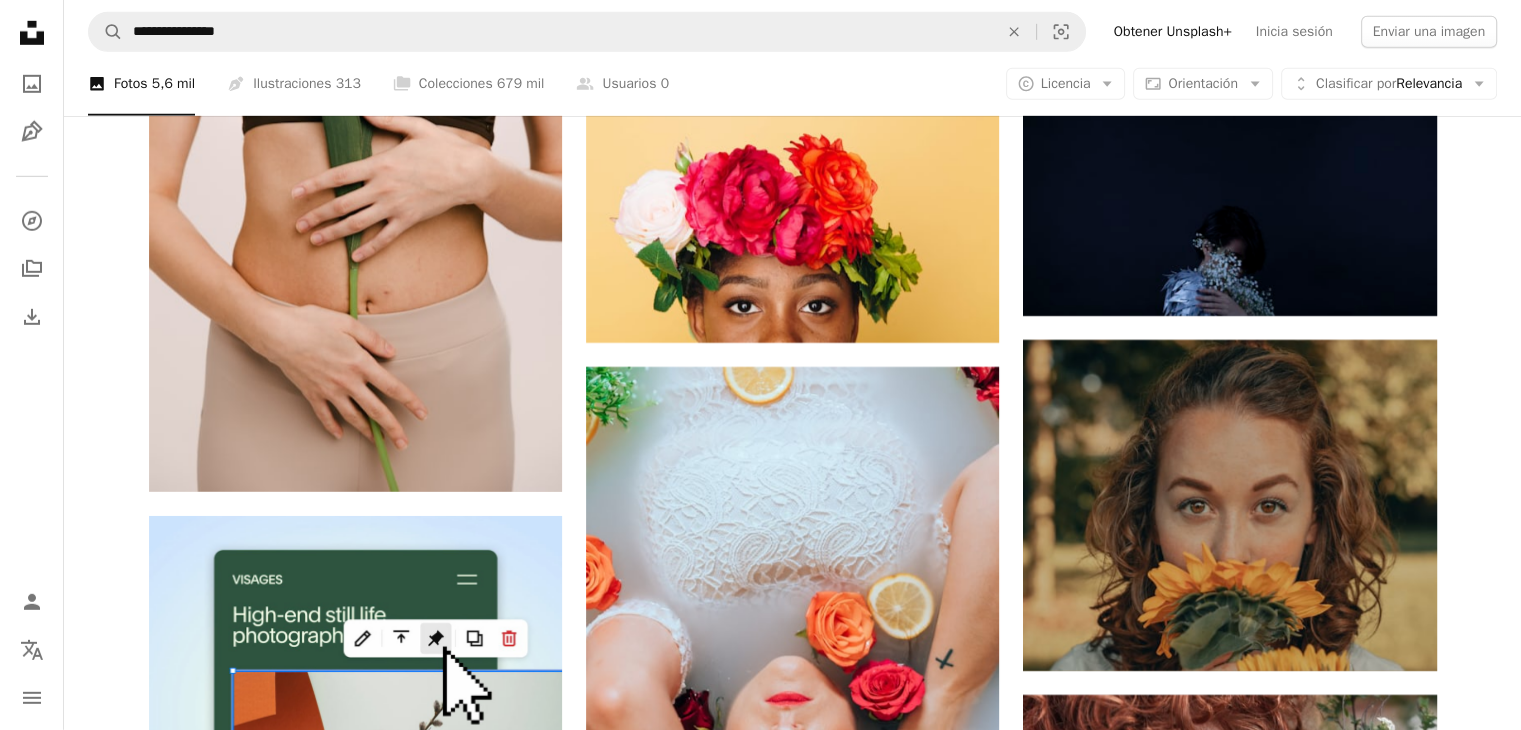 scroll, scrollTop: 6199, scrollLeft: 0, axis: vertical 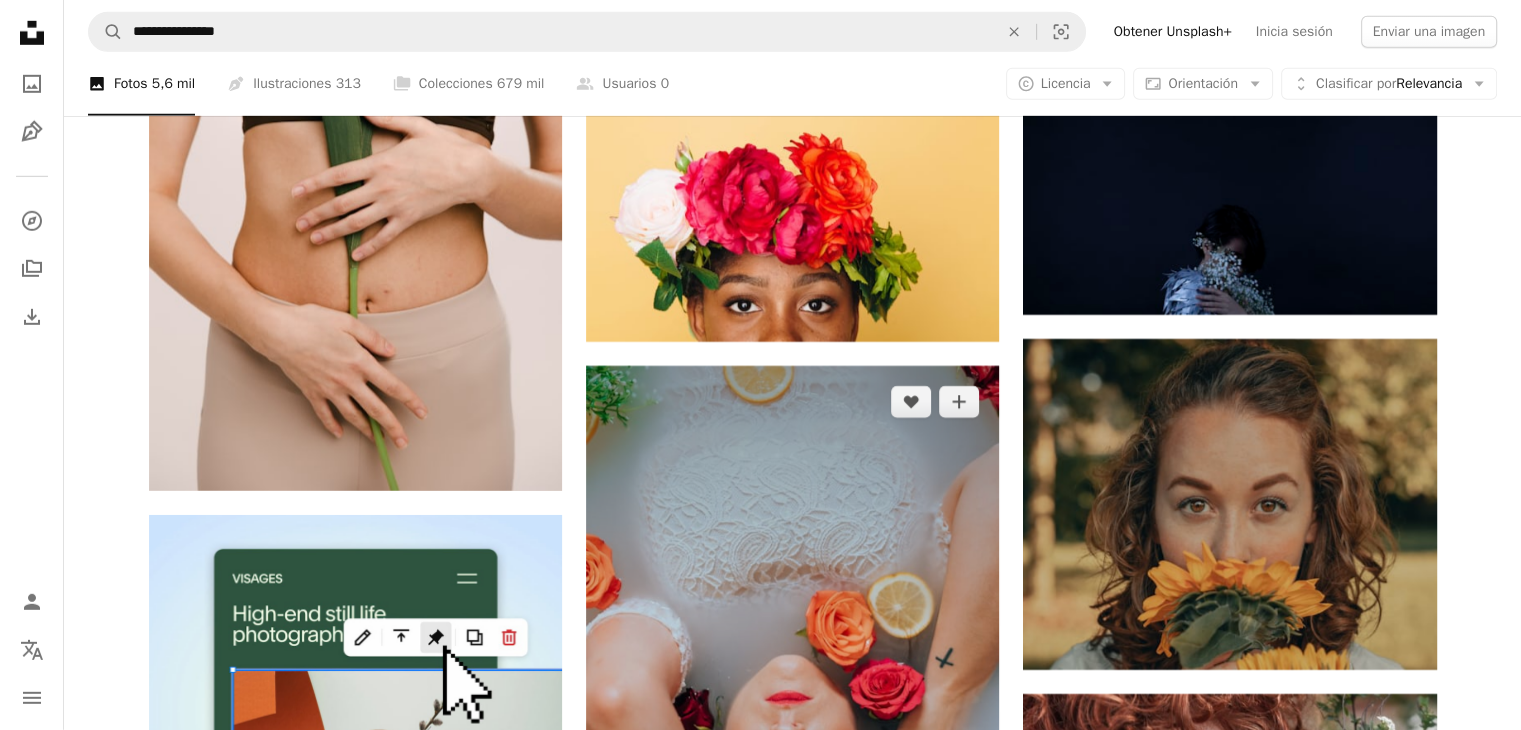 click at bounding box center [792, 676] 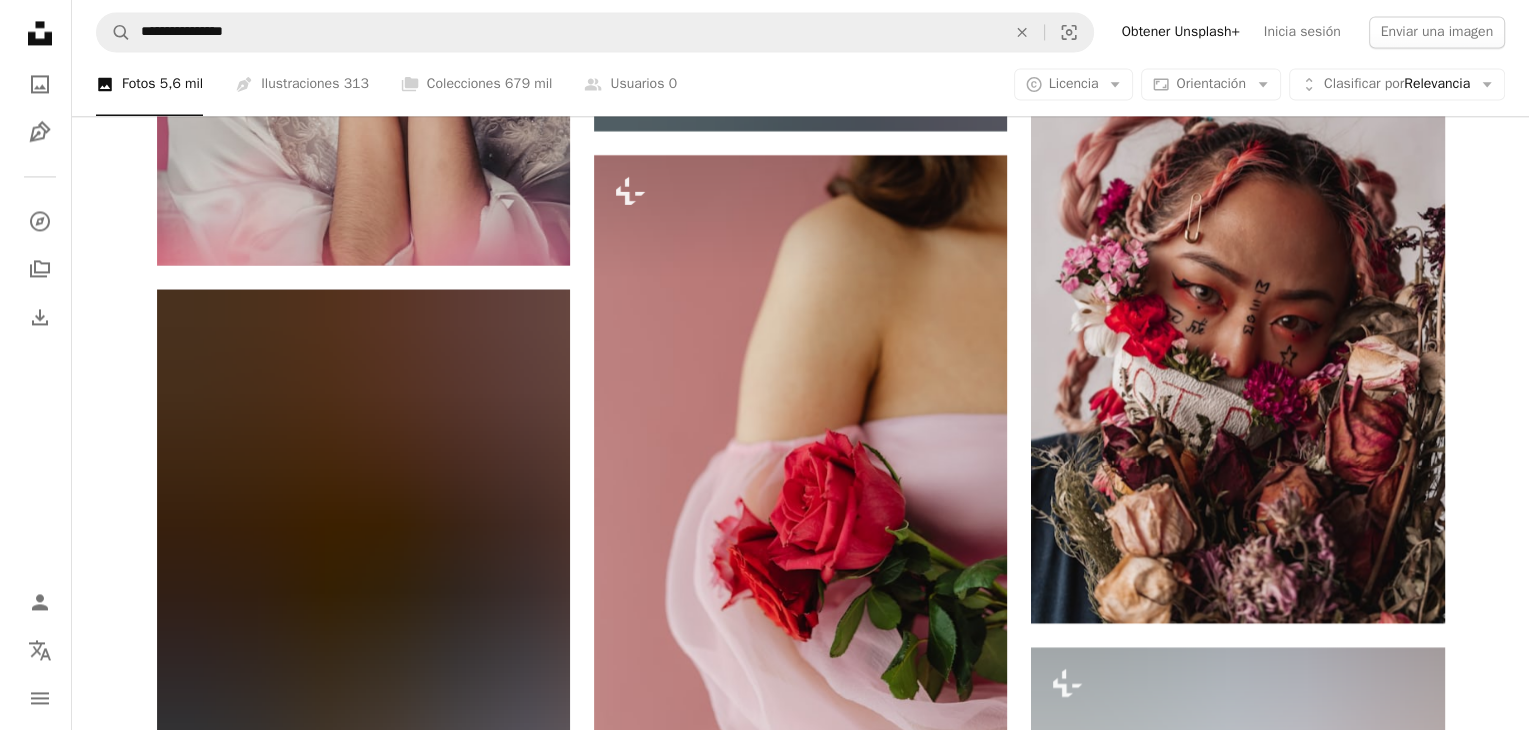 scroll, scrollTop: 10786, scrollLeft: 0, axis: vertical 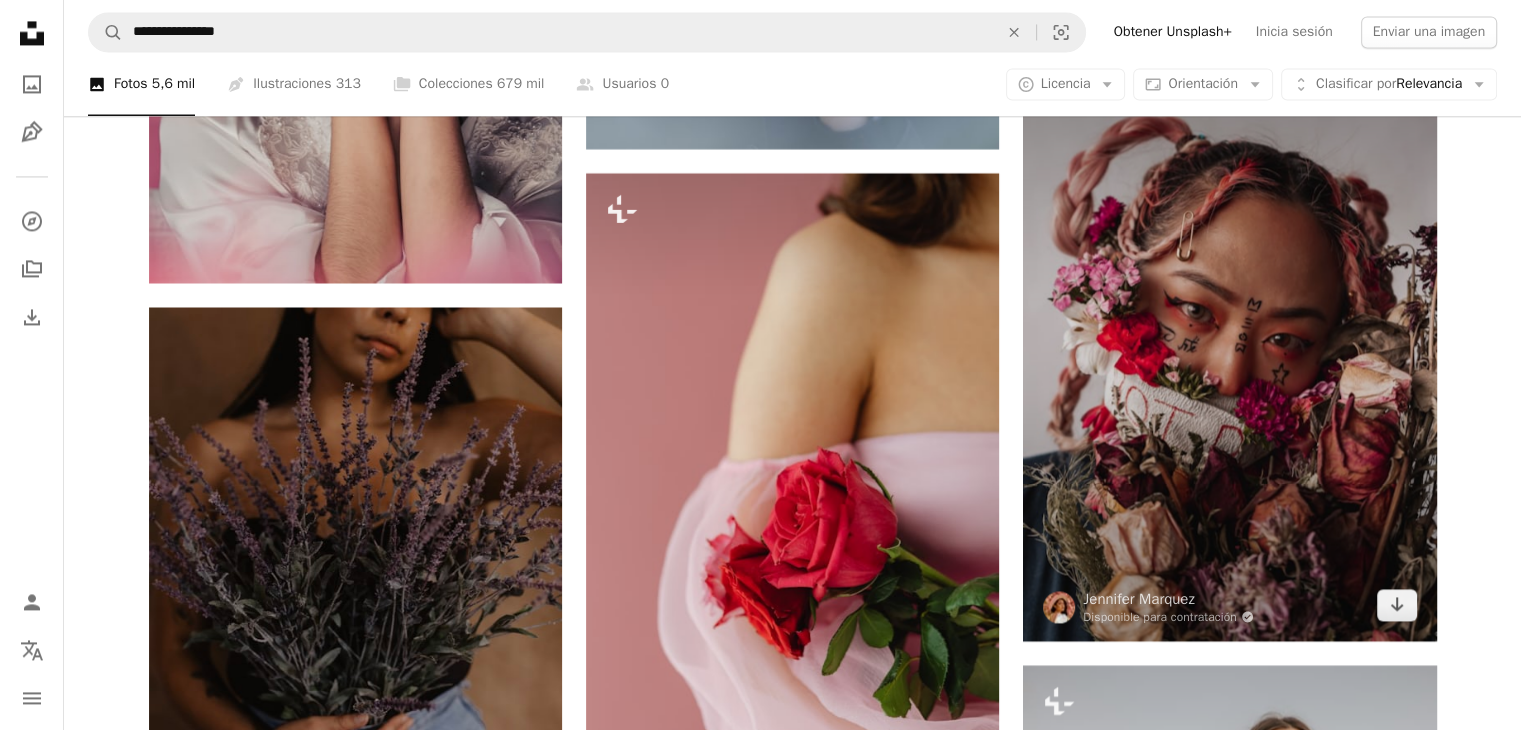 click at bounding box center [1229, 331] 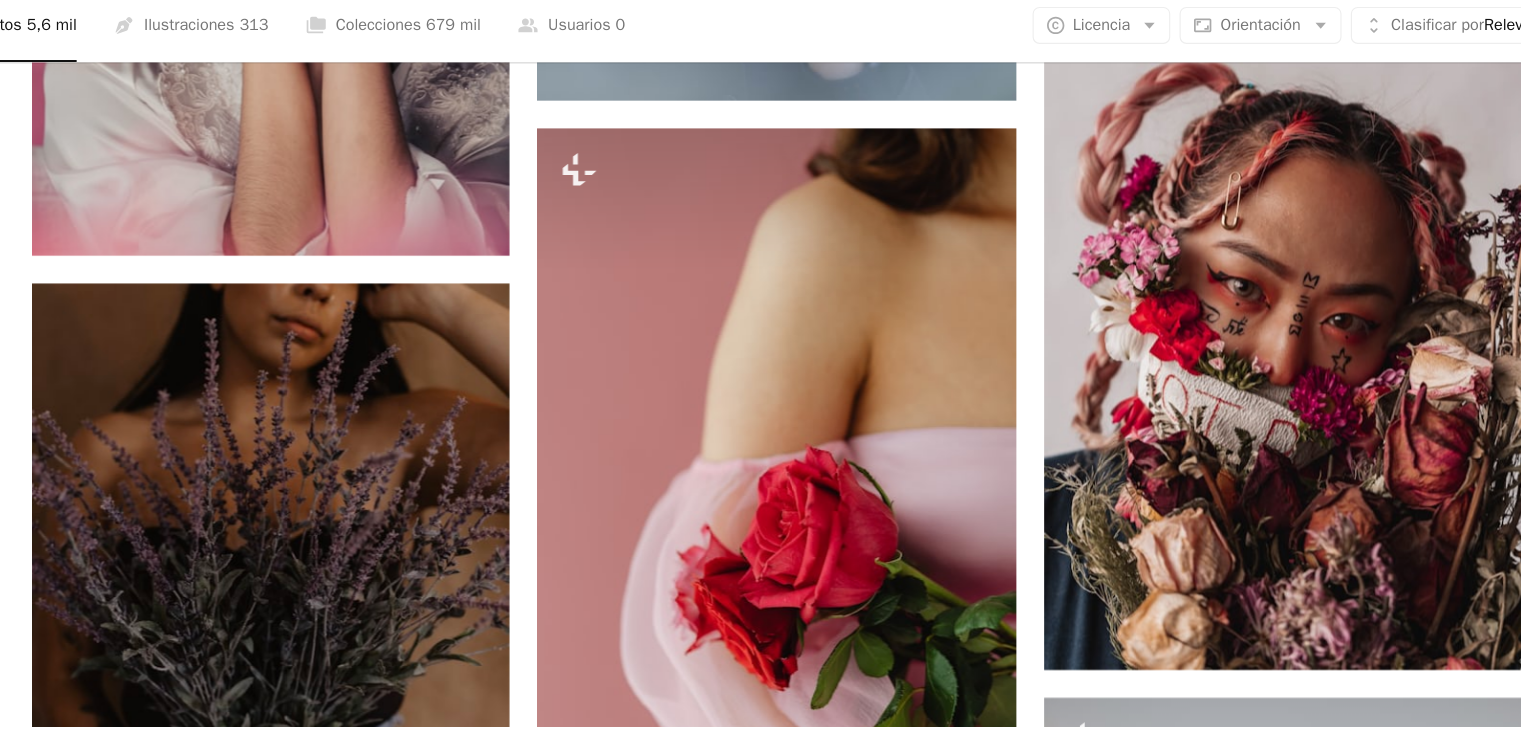 scroll, scrollTop: 10786, scrollLeft: 0, axis: vertical 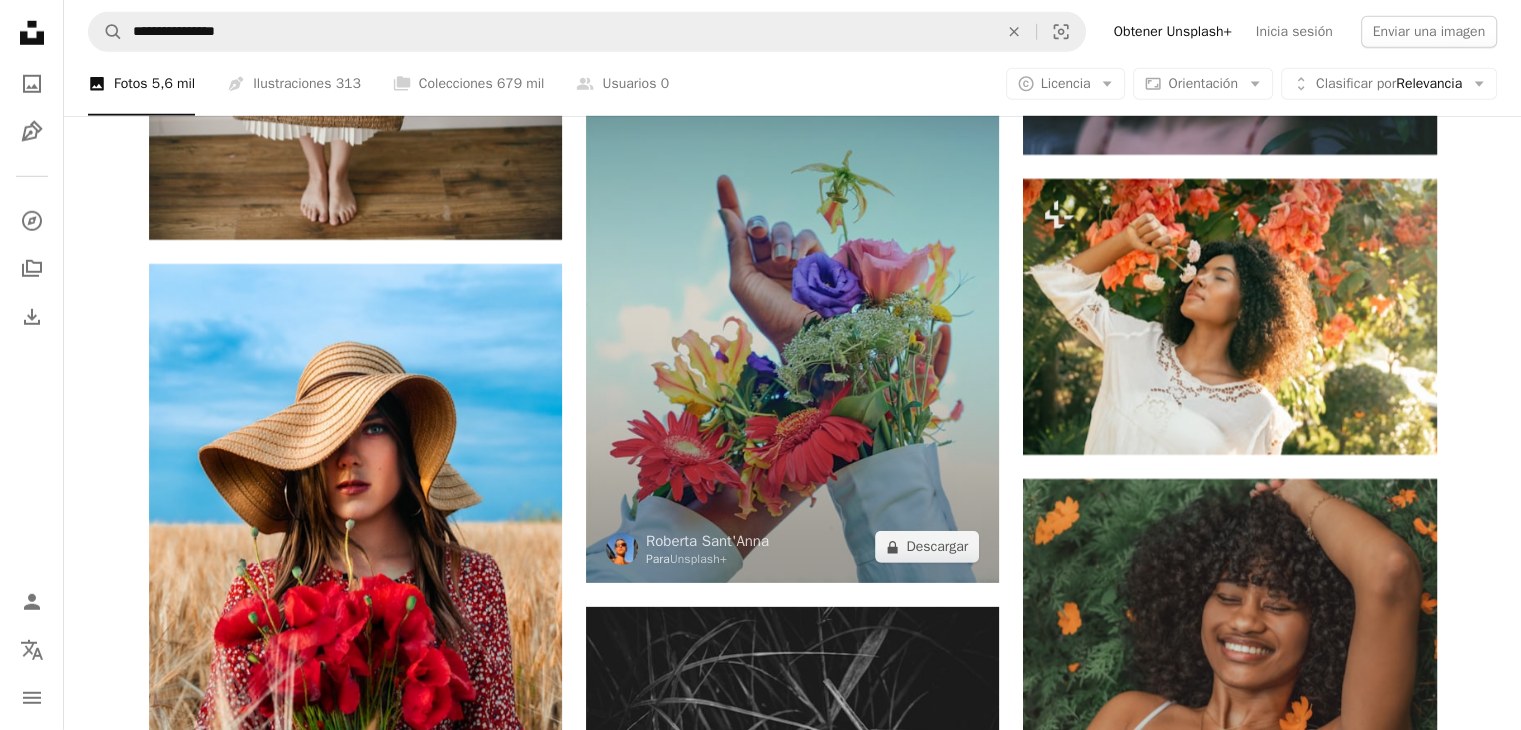 click at bounding box center [792, 307] 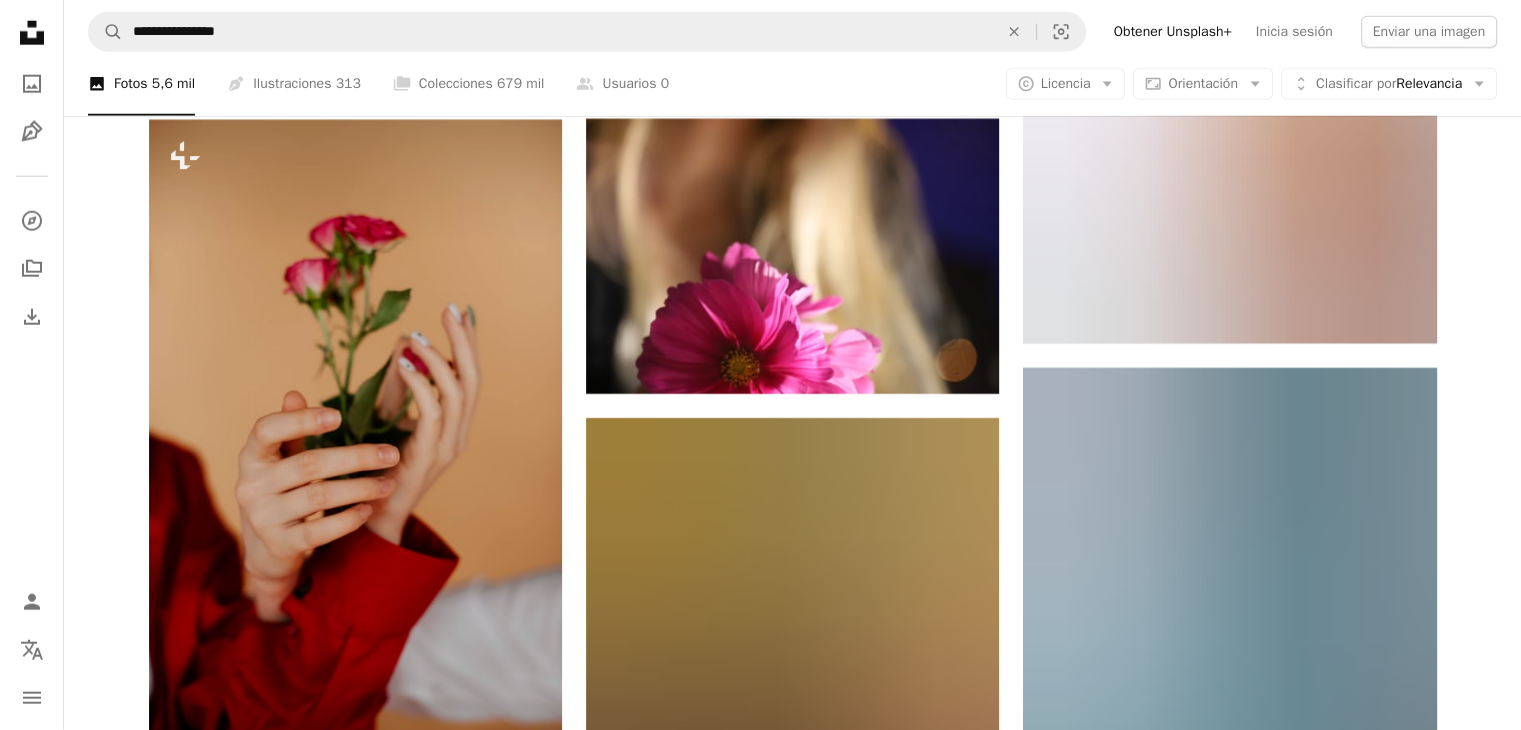 scroll, scrollTop: 20505, scrollLeft: 0, axis: vertical 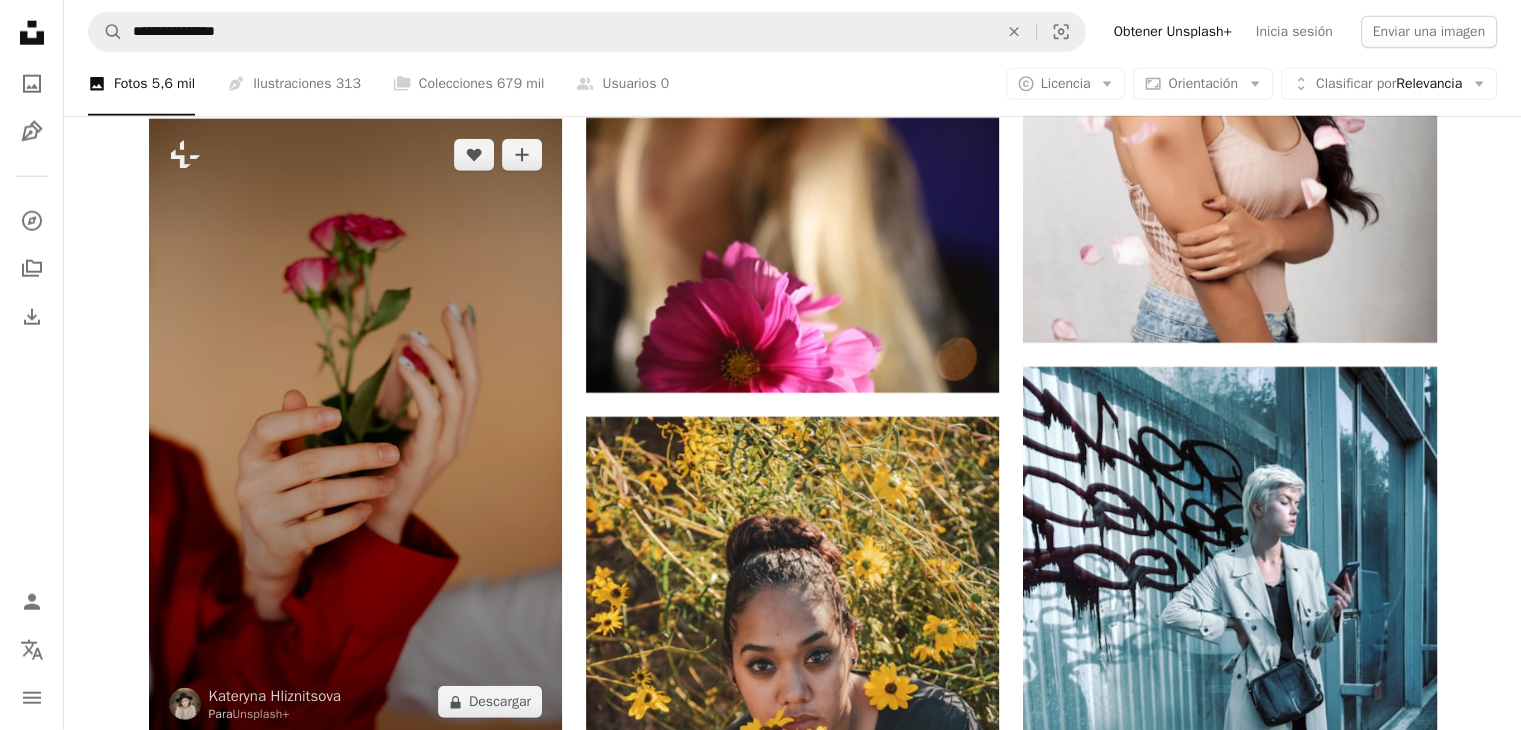 click at bounding box center (355, 428) 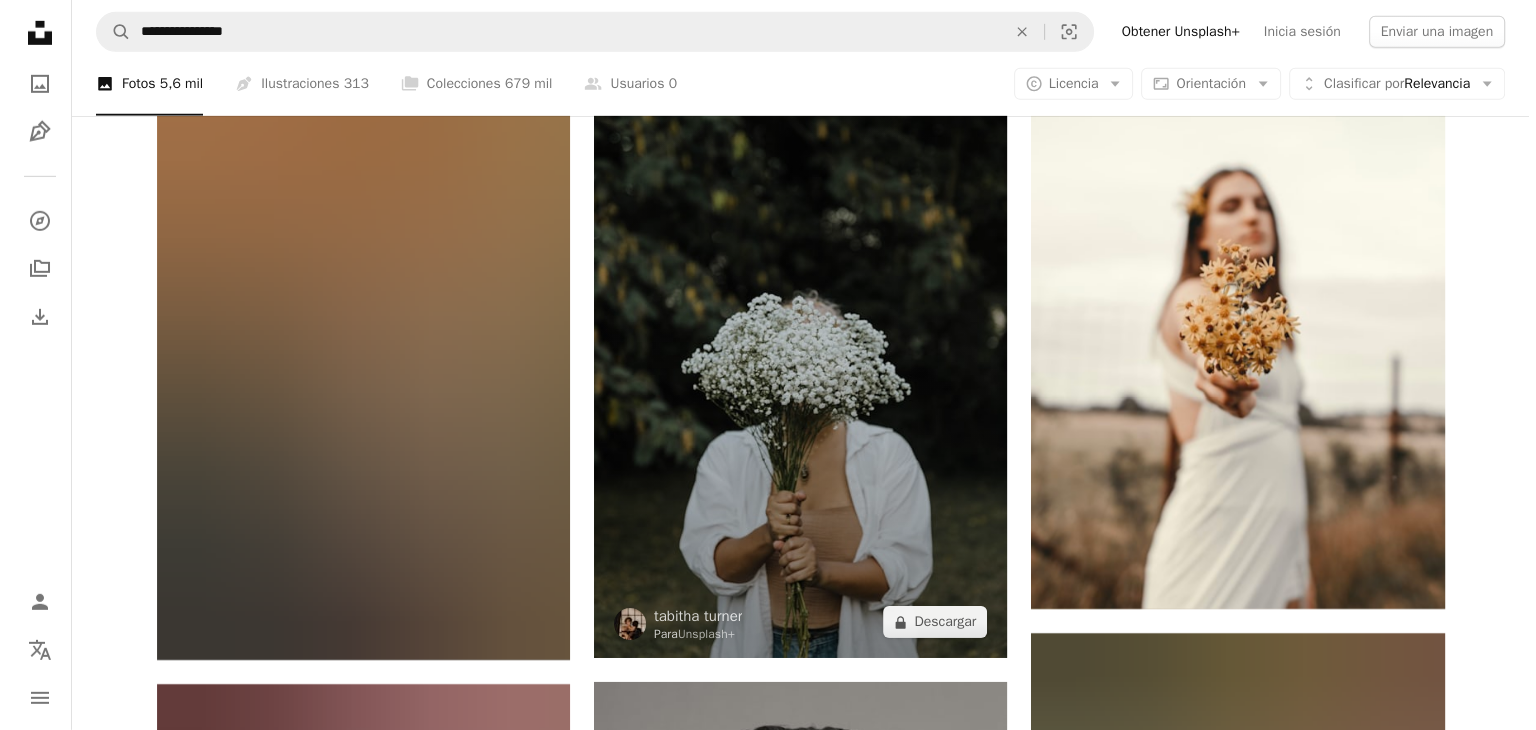 scroll, scrollTop: 21528, scrollLeft: 0, axis: vertical 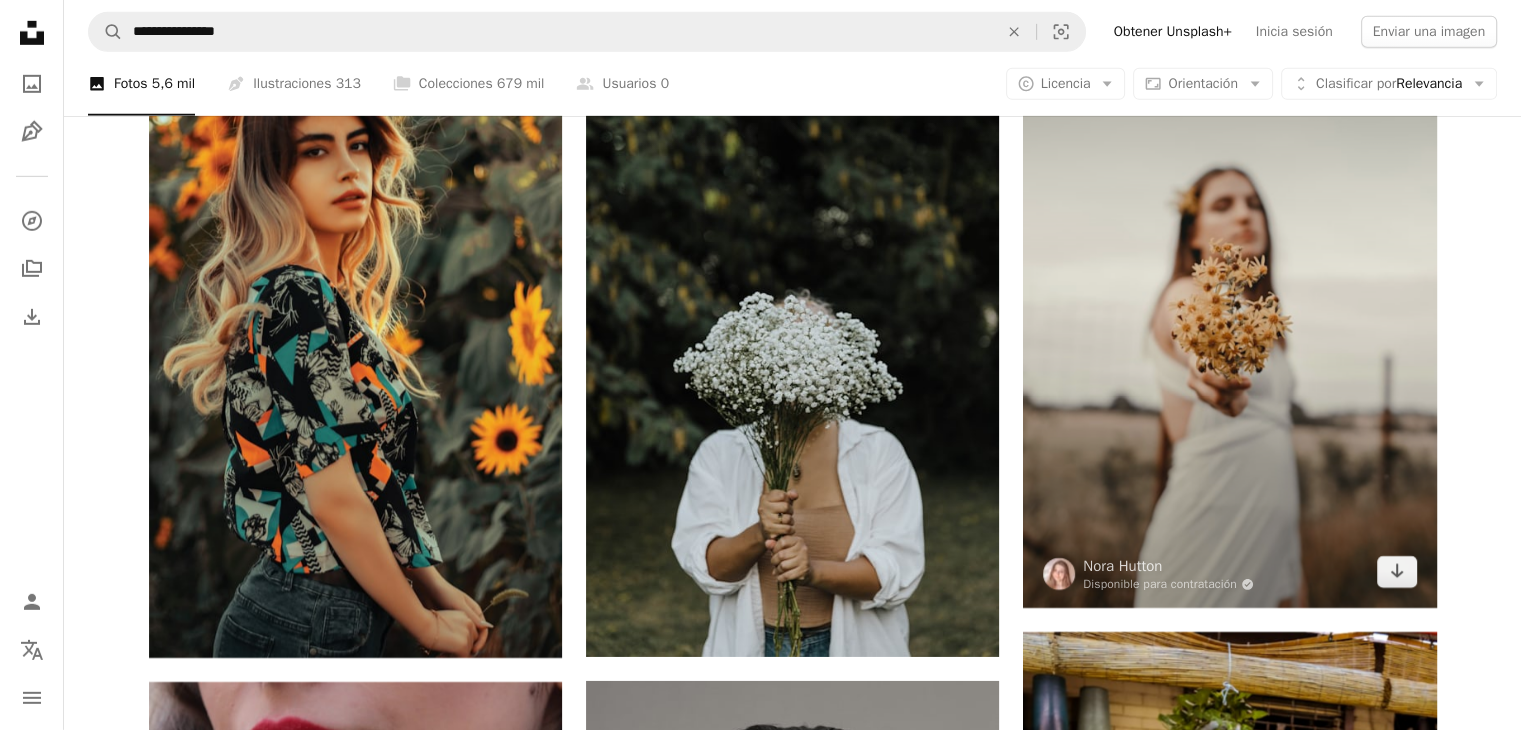 click at bounding box center [1229, 298] 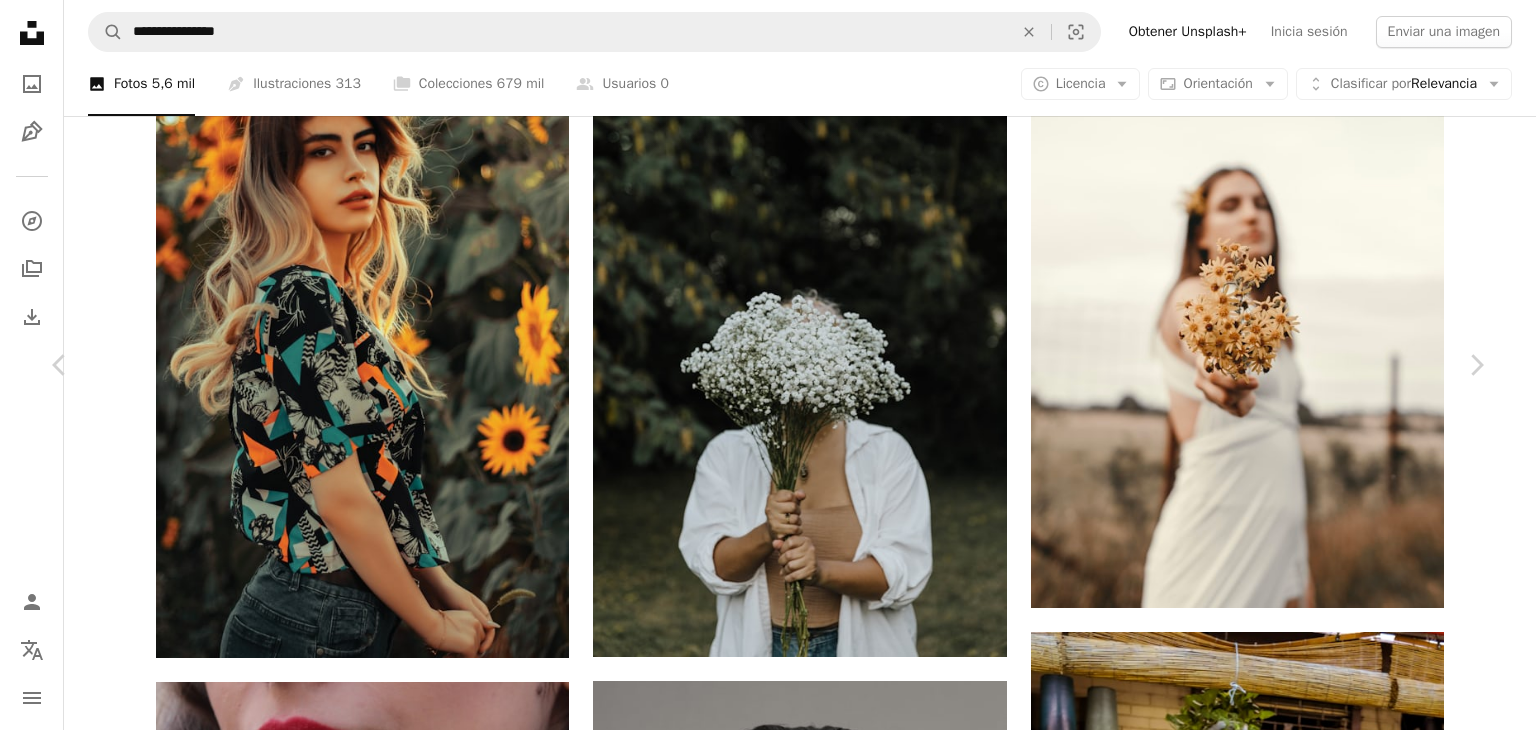 click on "Descargar gratis" at bounding box center (1280, 5042) 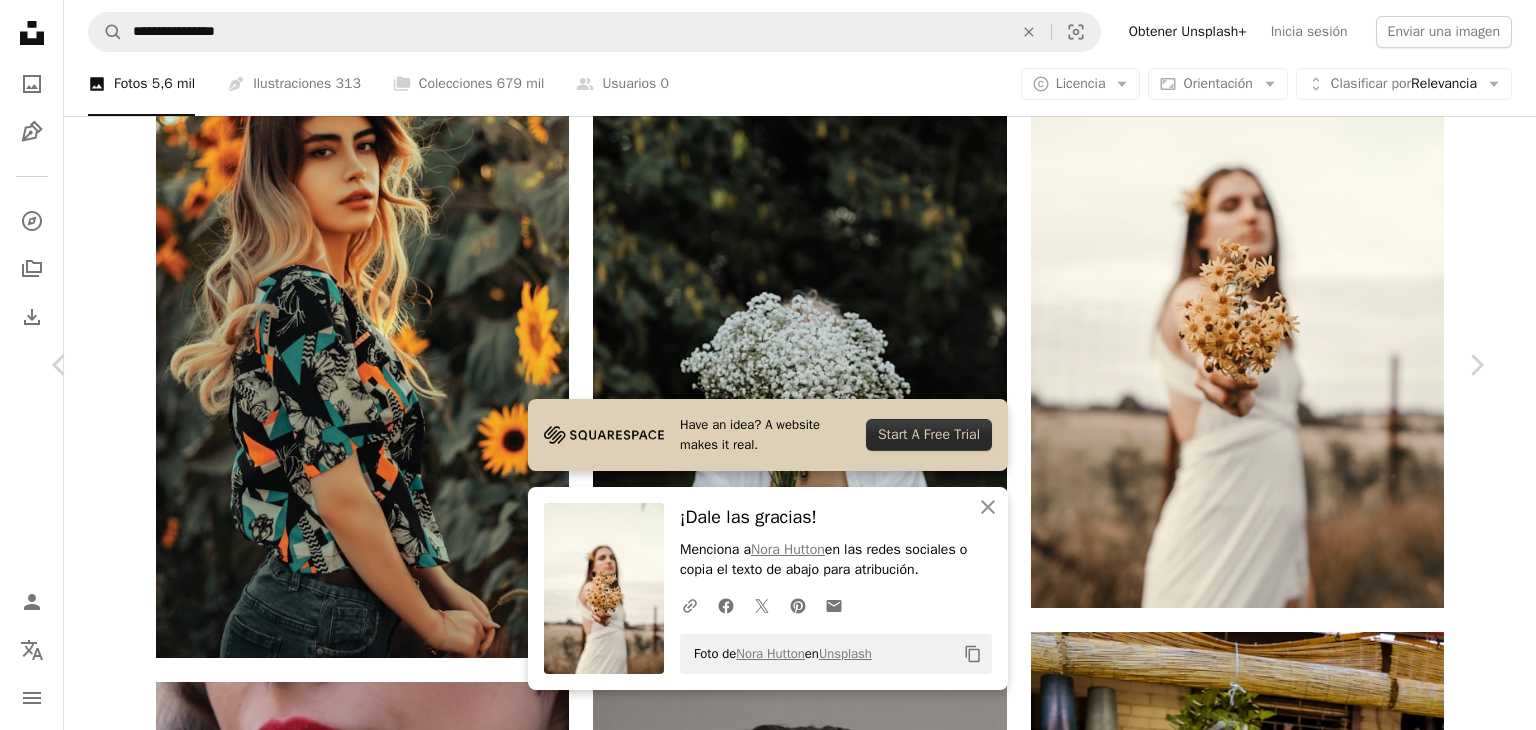 click on "Start A Free Trial" at bounding box center (929, 435) 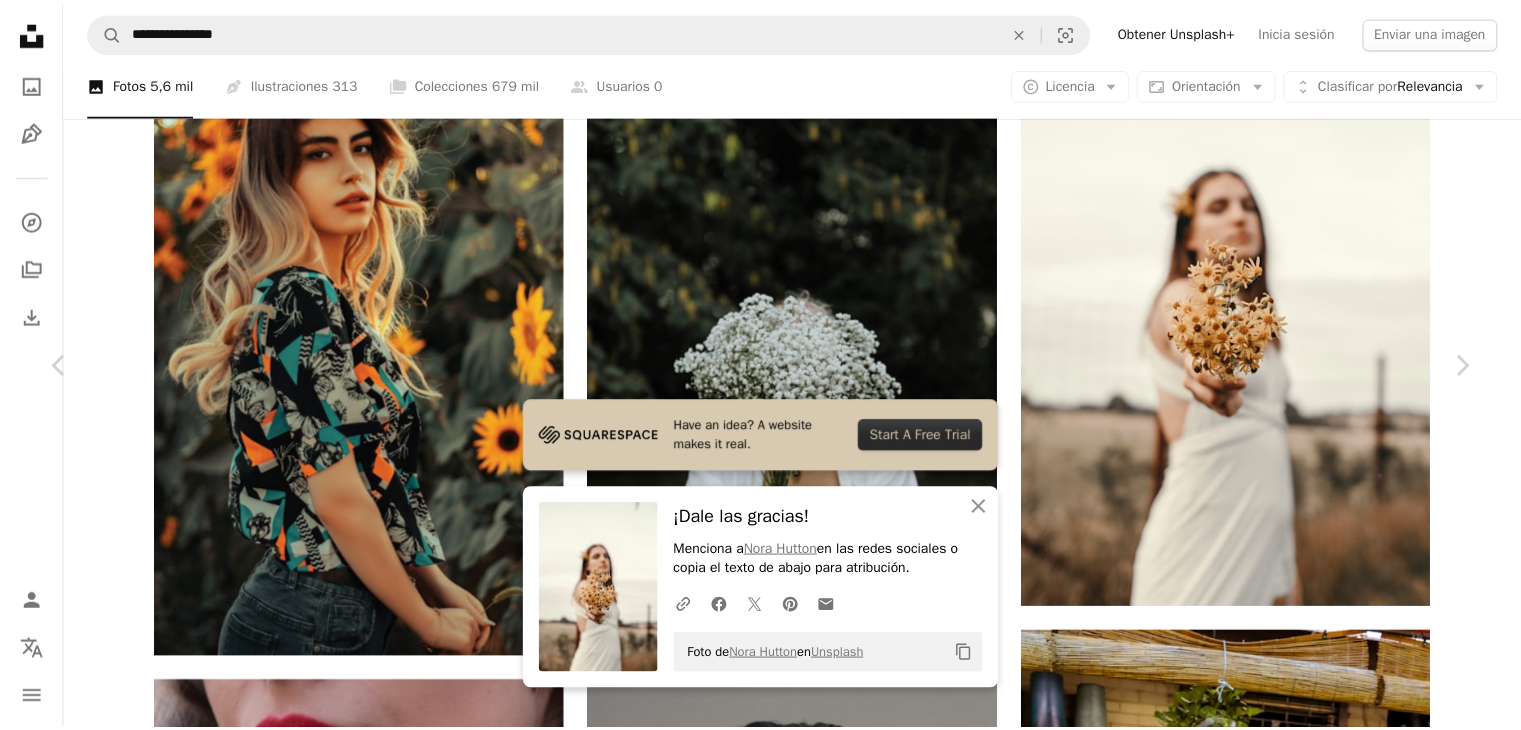 scroll, scrollTop: 212, scrollLeft: 0, axis: vertical 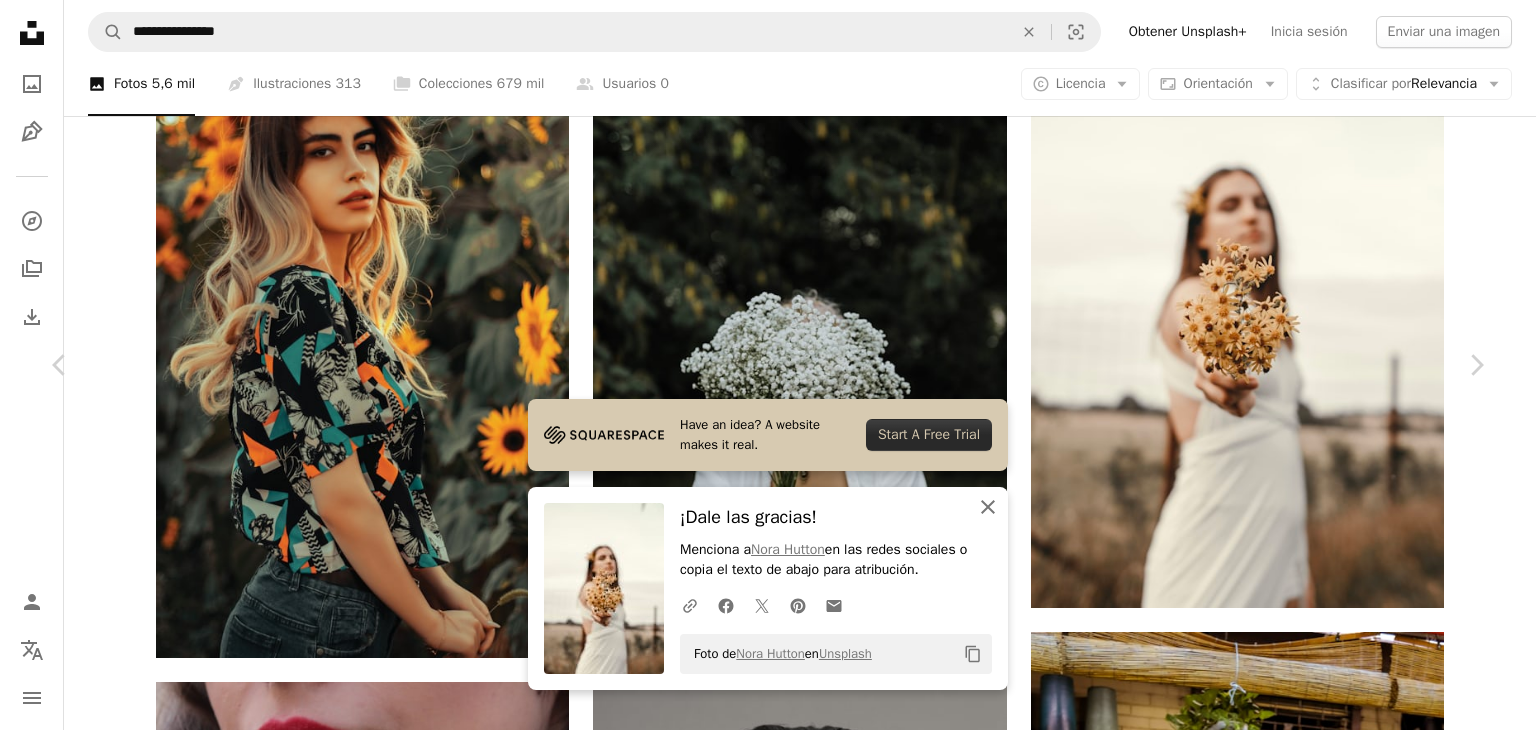click on "An X shape" 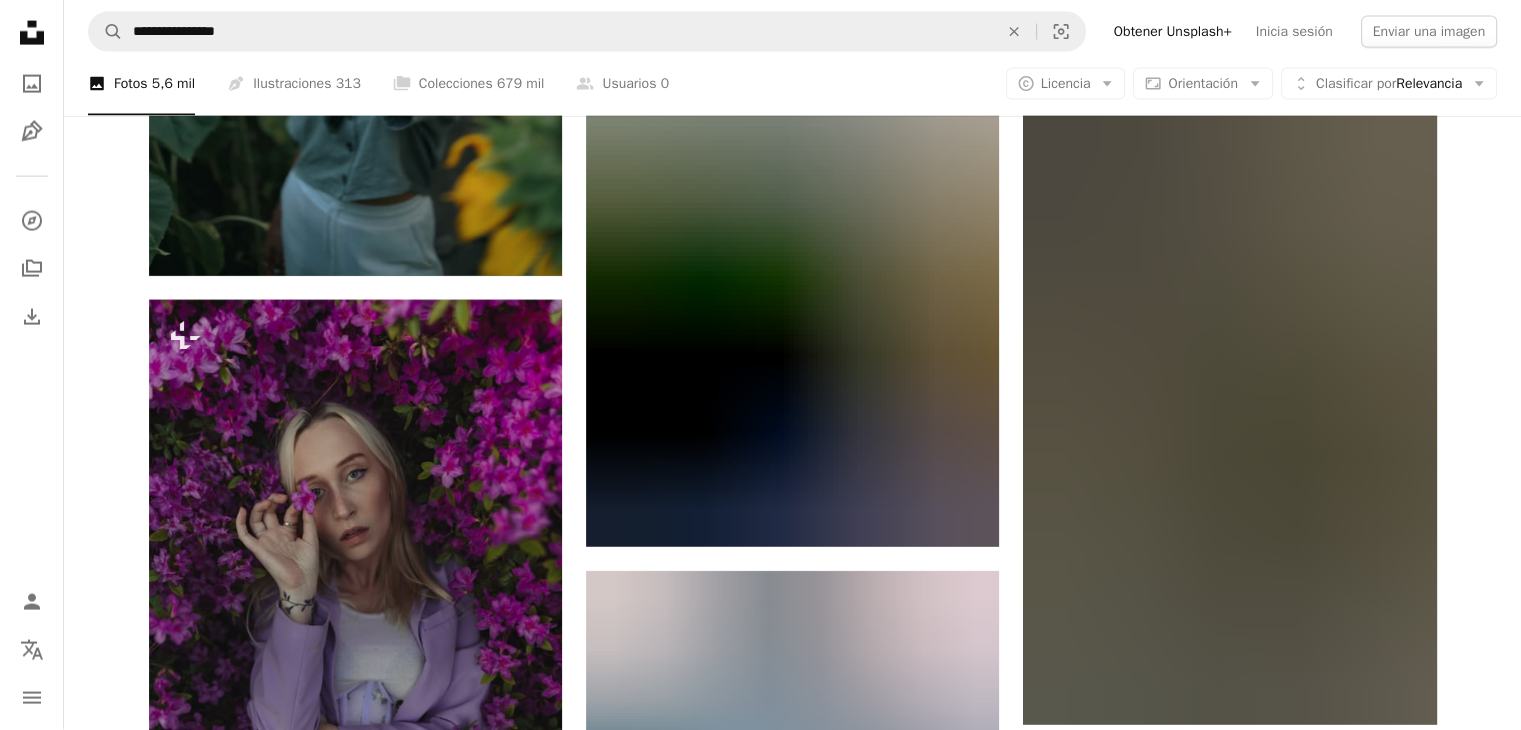 scroll, scrollTop: 27425, scrollLeft: 0, axis: vertical 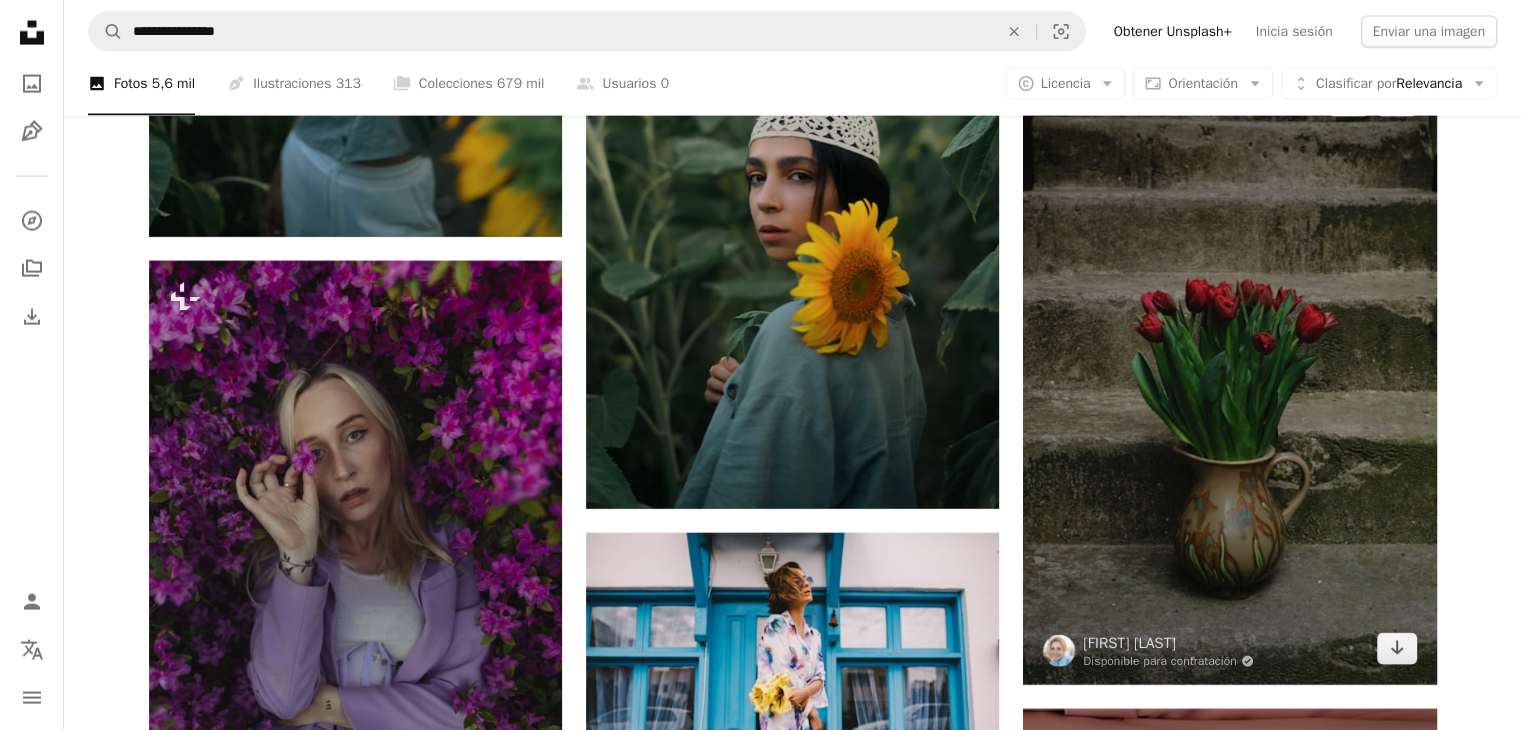 click at bounding box center [1229, 375] 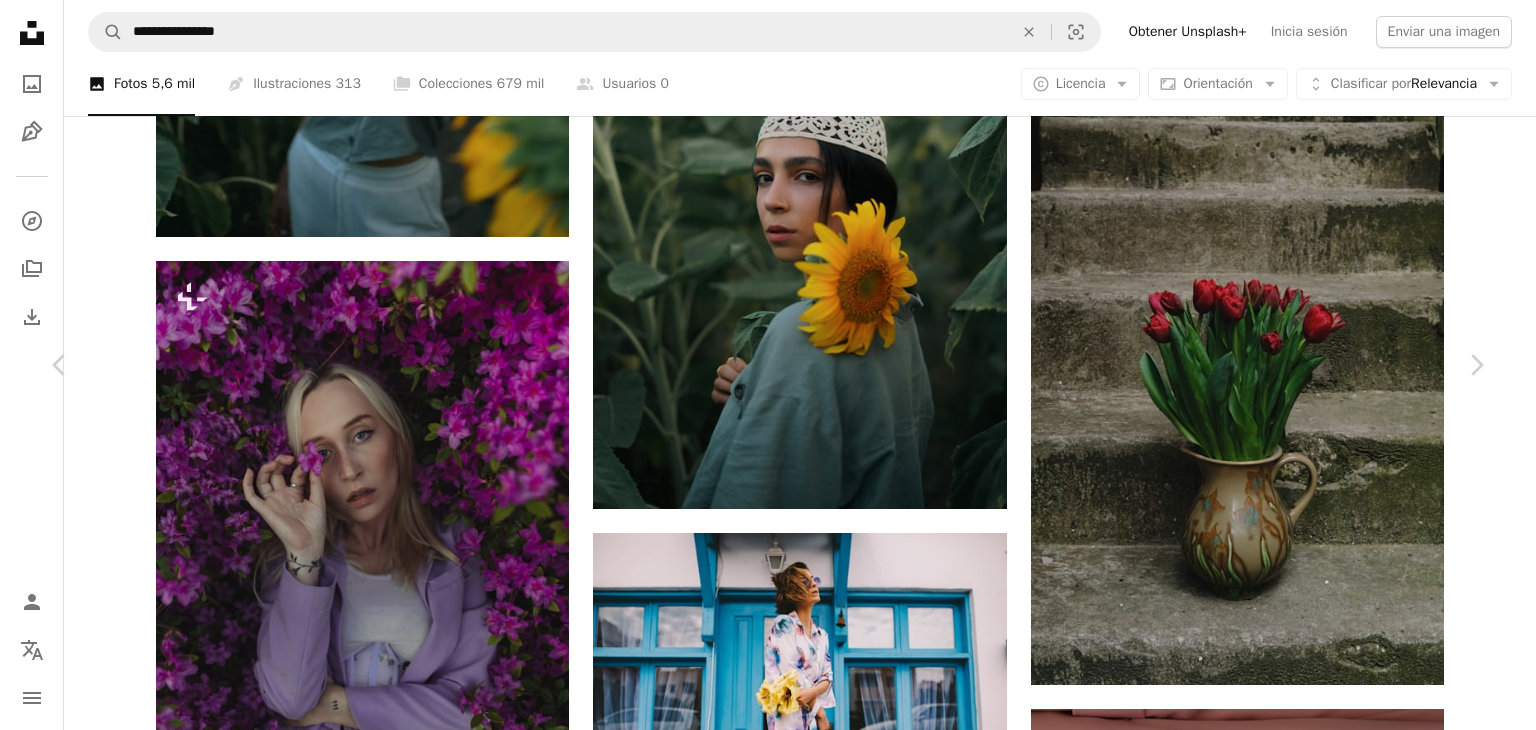 click on "Descargar gratis" at bounding box center (1280, 5609) 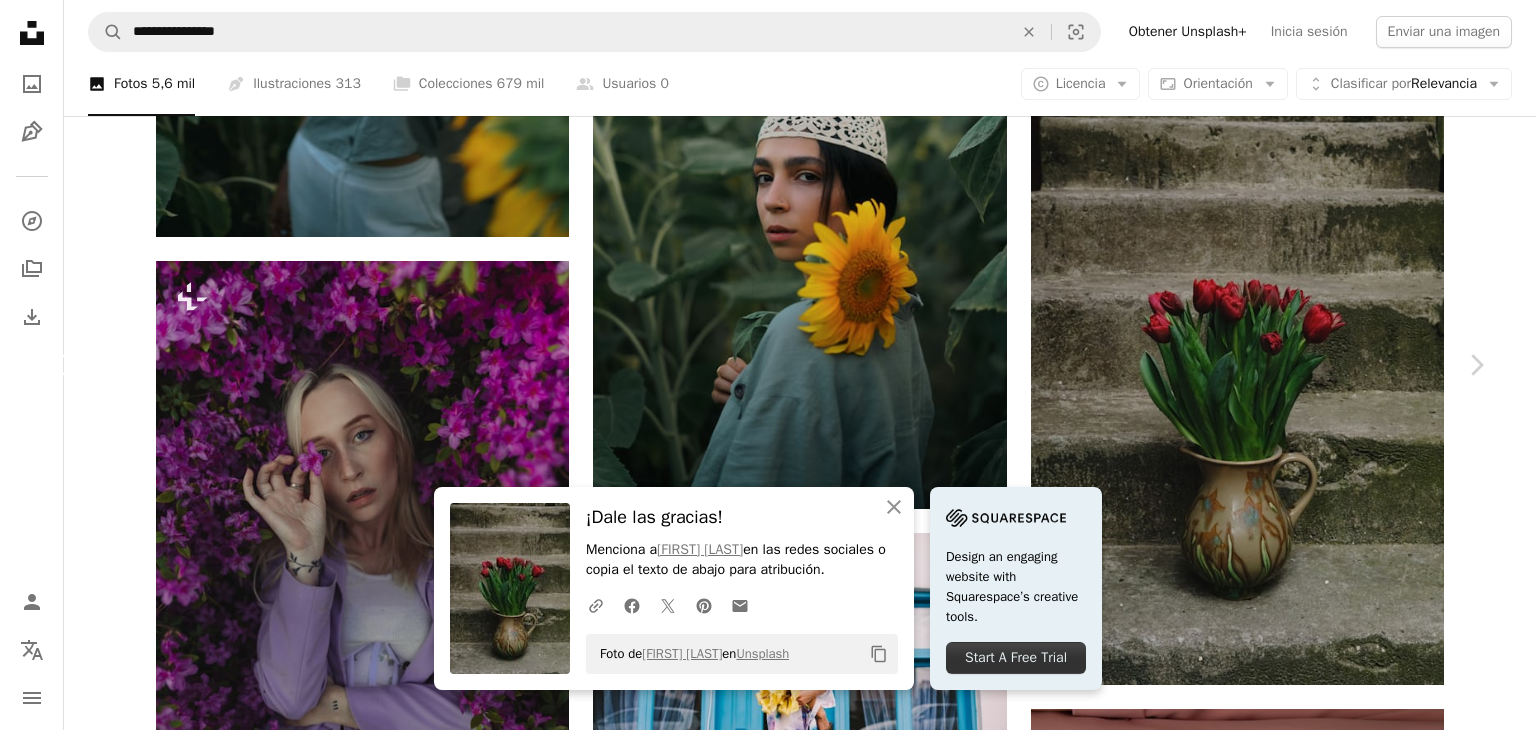 click on "Chevron left" at bounding box center (60, 365) 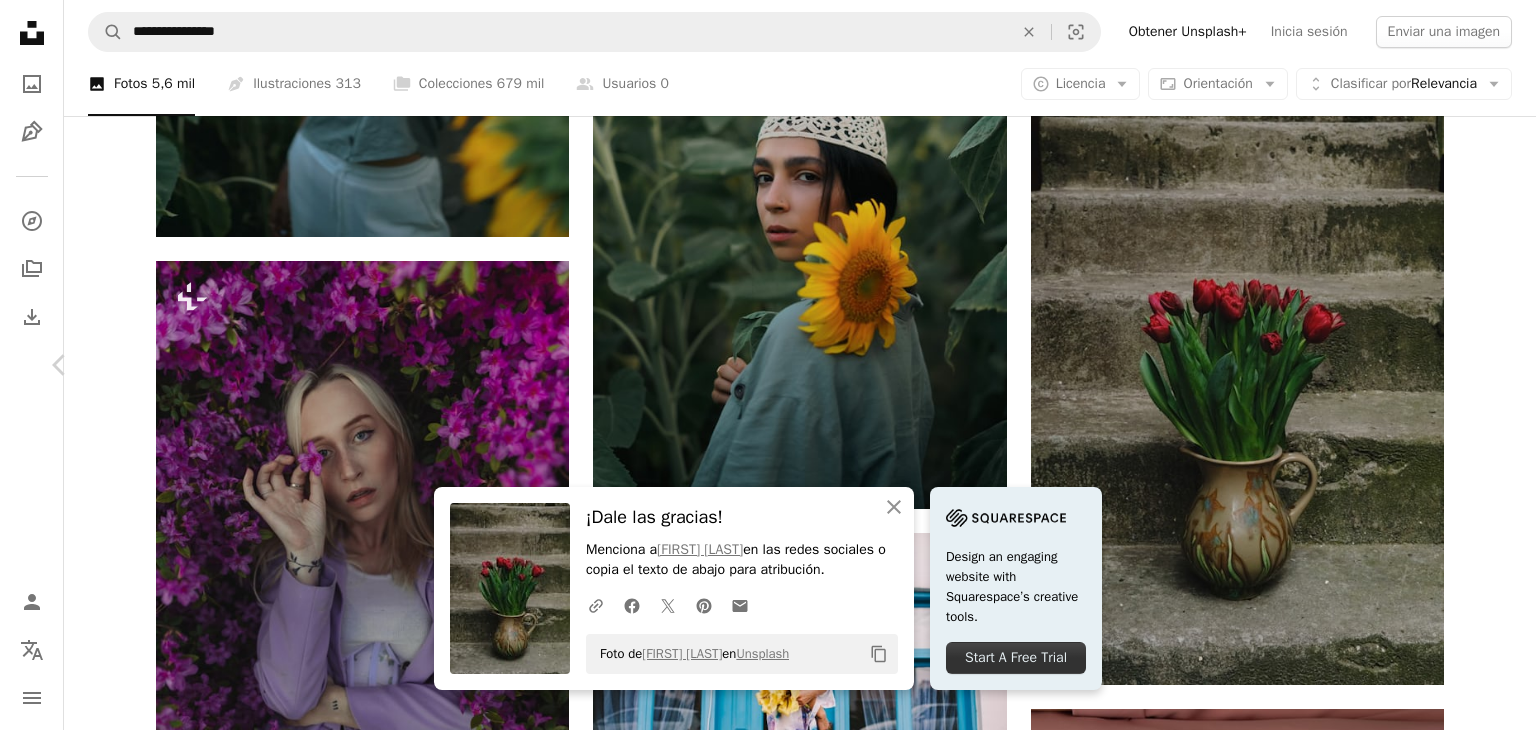 click on "Chevron right" at bounding box center [1476, 365] 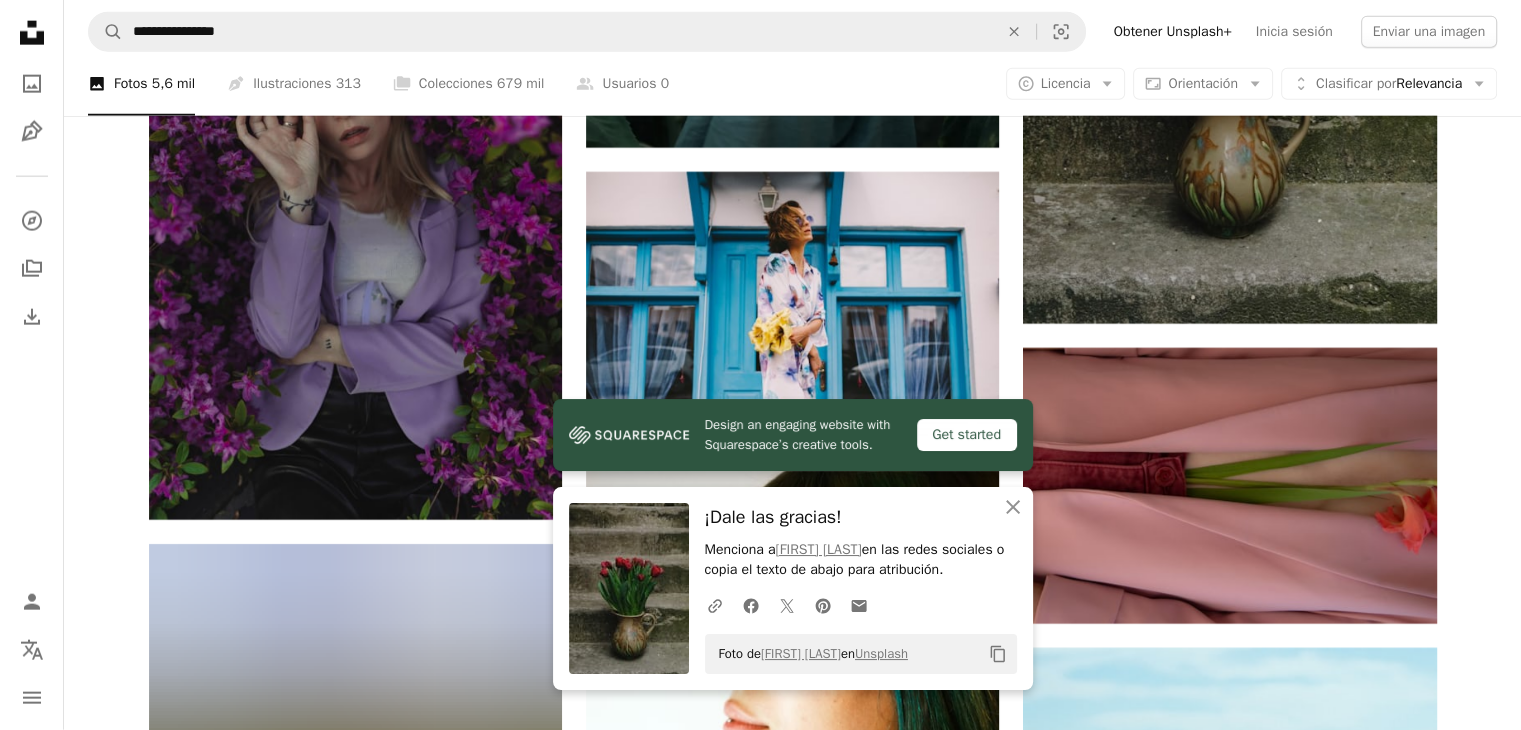 scroll, scrollTop: 27874, scrollLeft: 0, axis: vertical 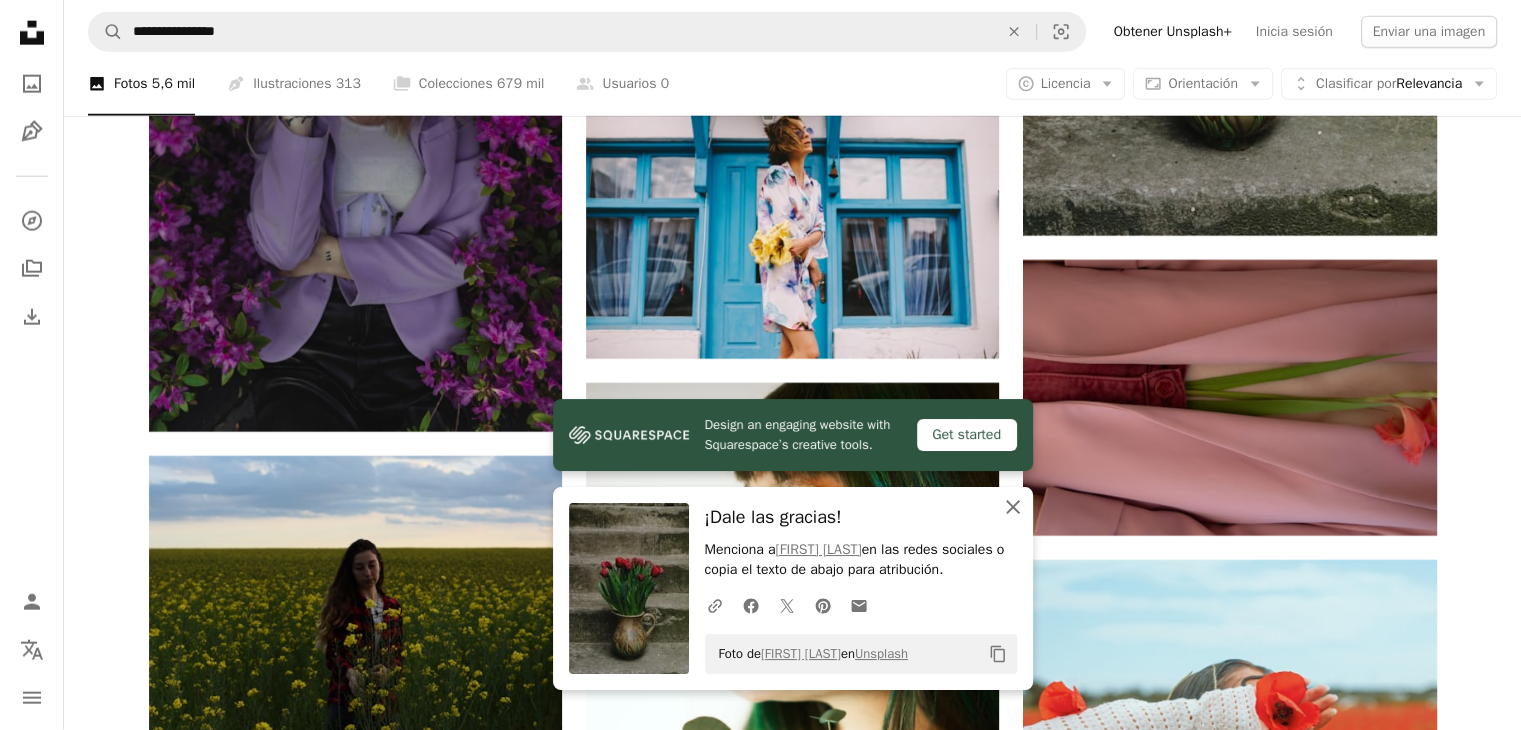 click 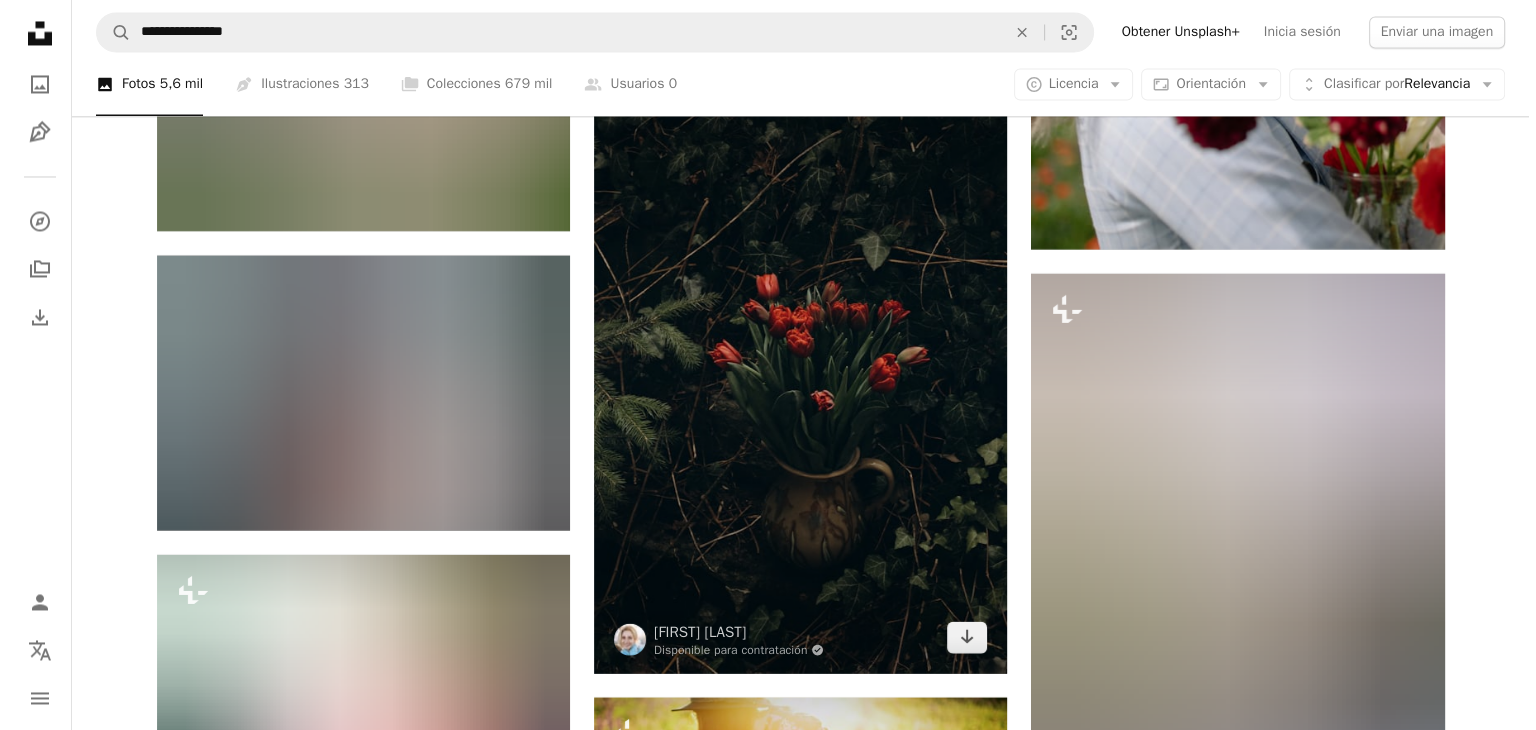 scroll, scrollTop: 33983, scrollLeft: 0, axis: vertical 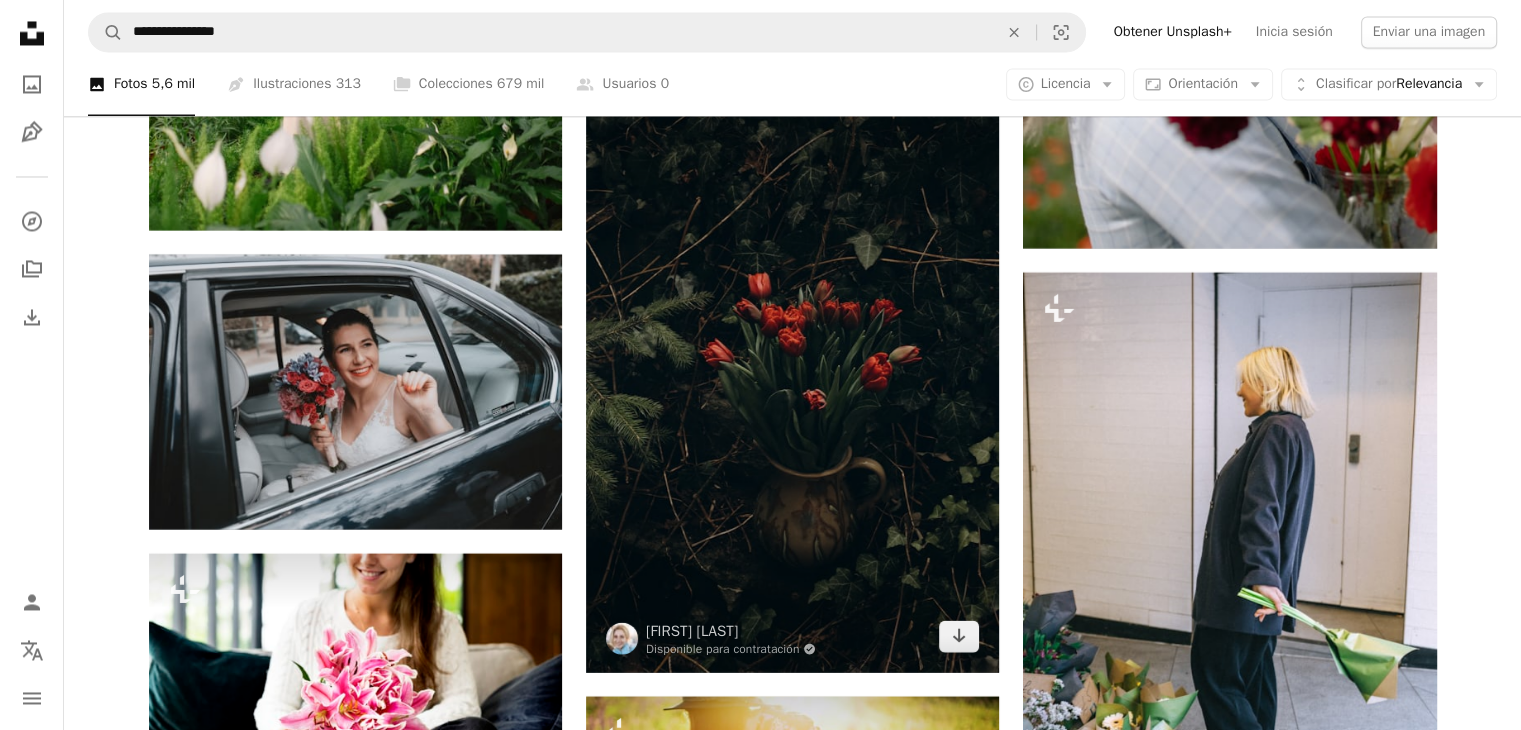 click at bounding box center [792, 362] 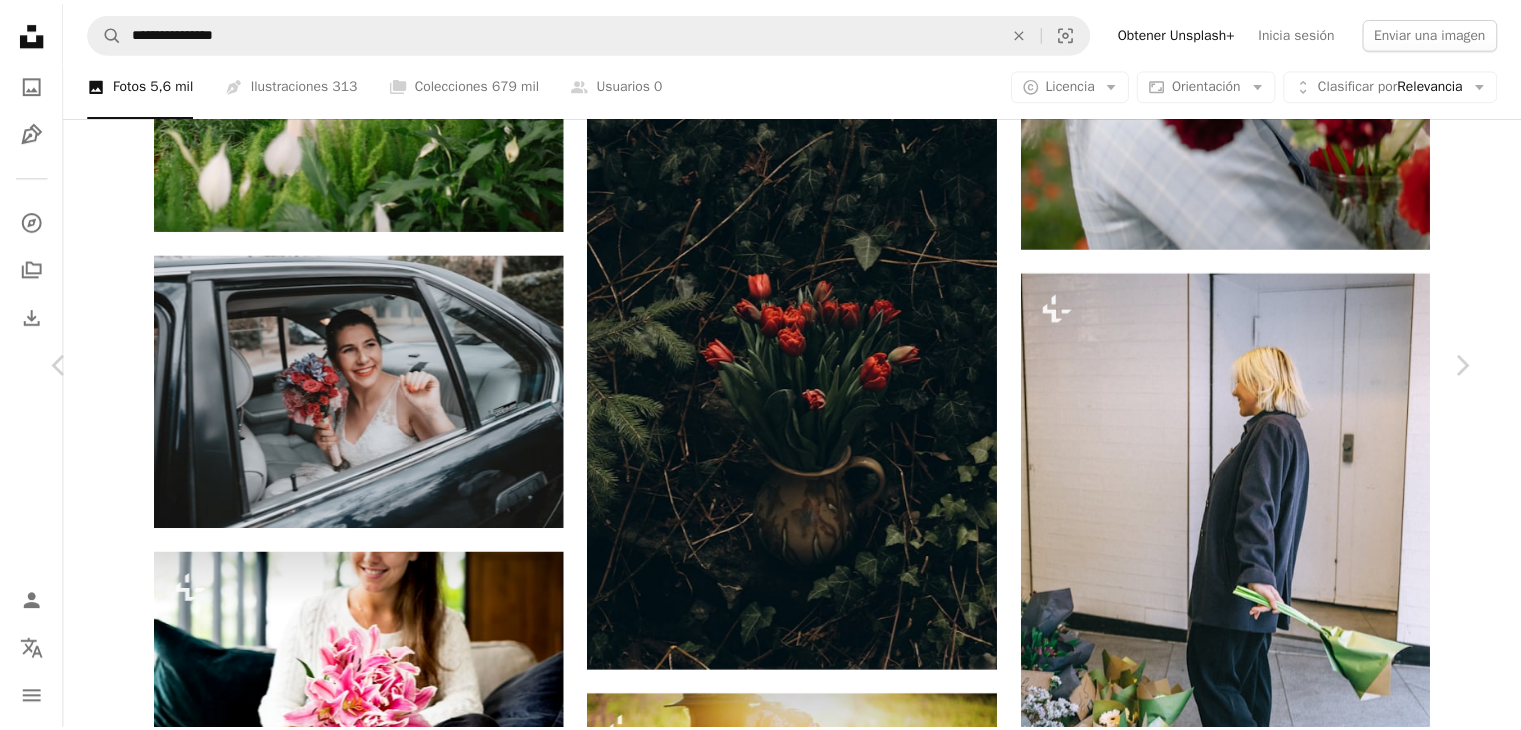 scroll, scrollTop: 0, scrollLeft: 0, axis: both 